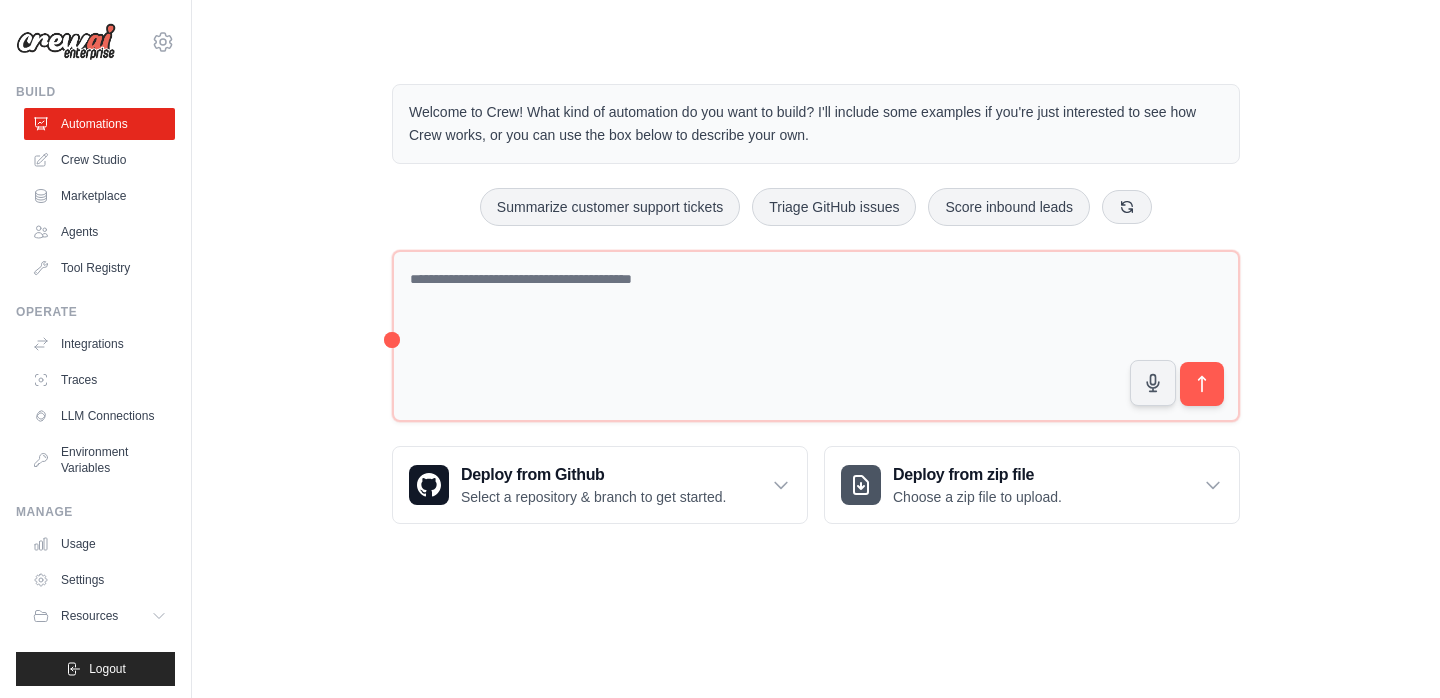 scroll, scrollTop: 0, scrollLeft: 0, axis: both 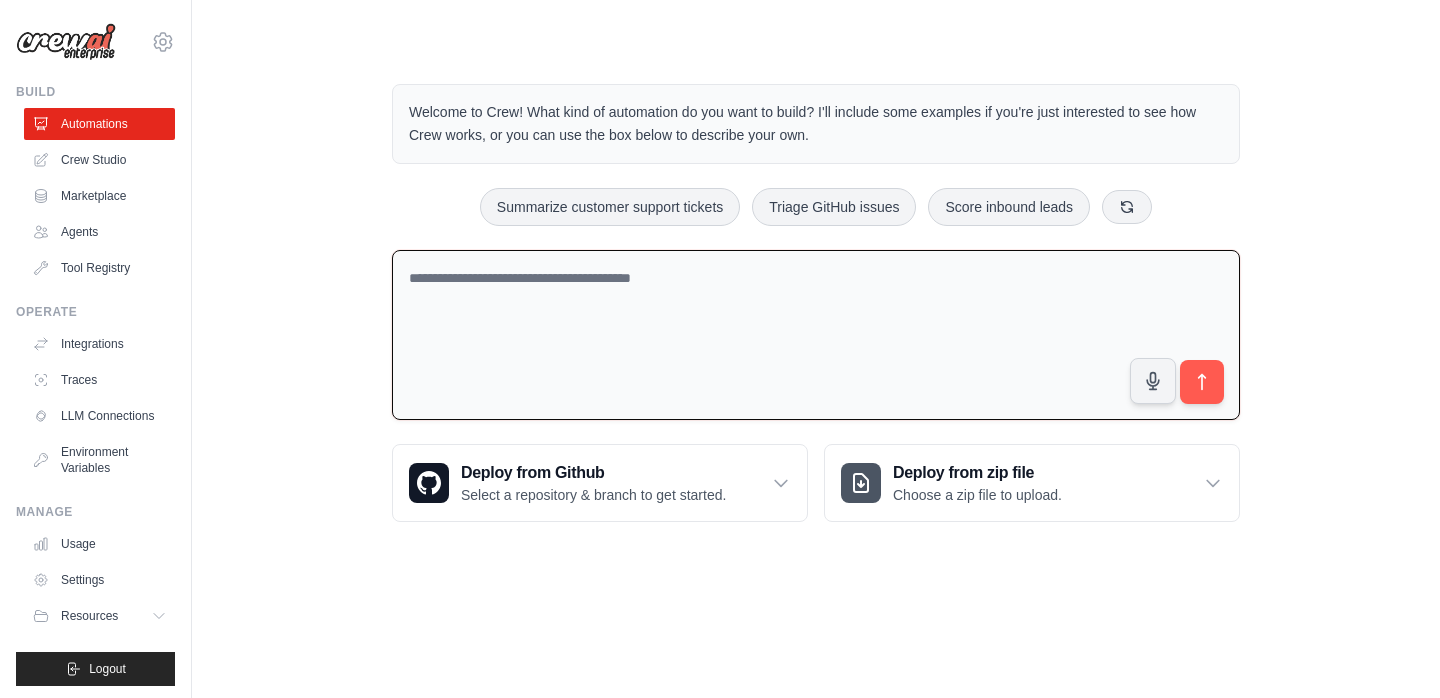 click at bounding box center [816, 335] 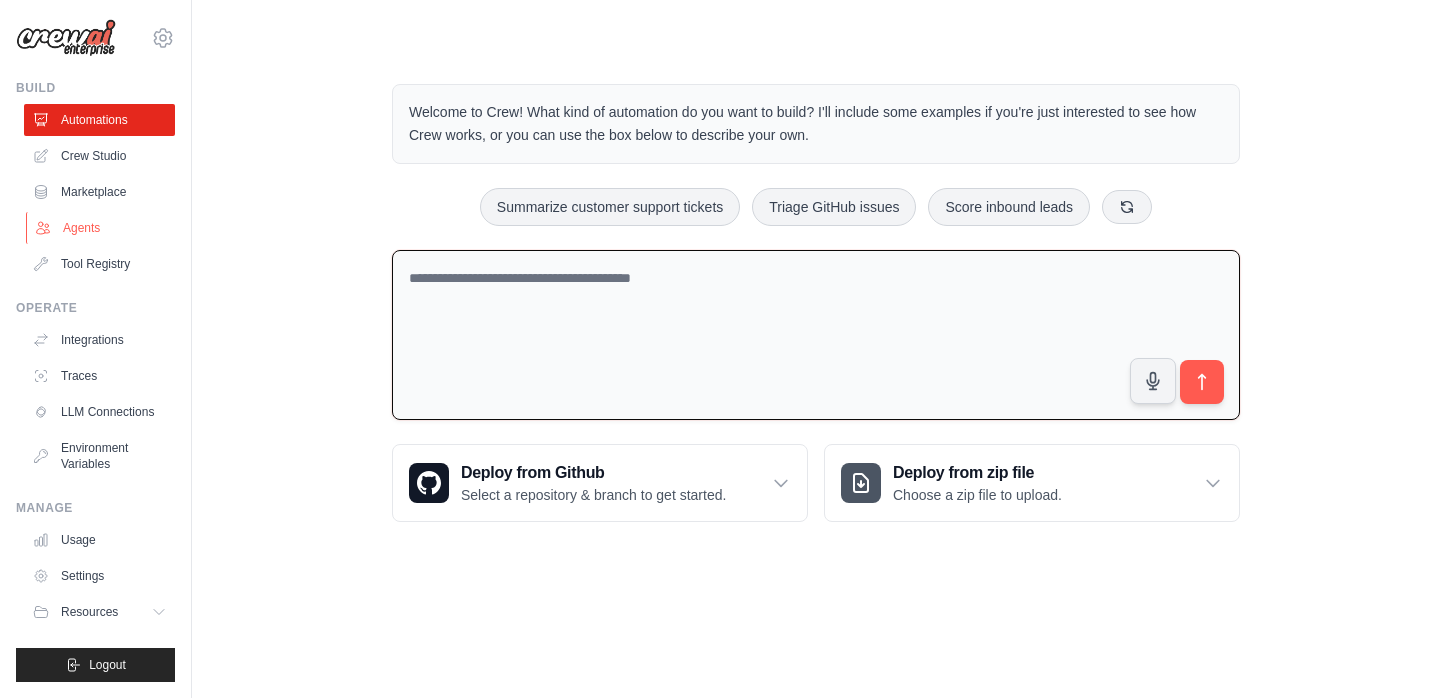scroll, scrollTop: 0, scrollLeft: 0, axis: both 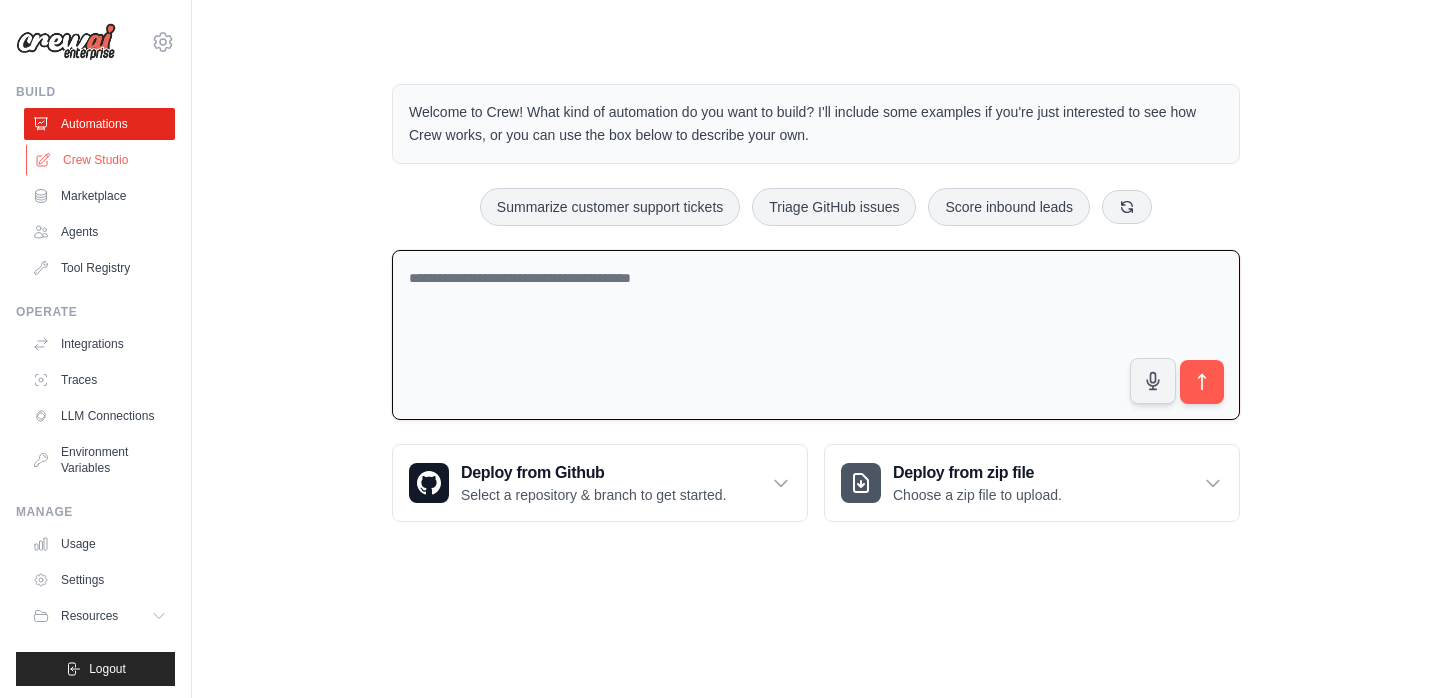 click on "Crew Studio" at bounding box center (101, 160) 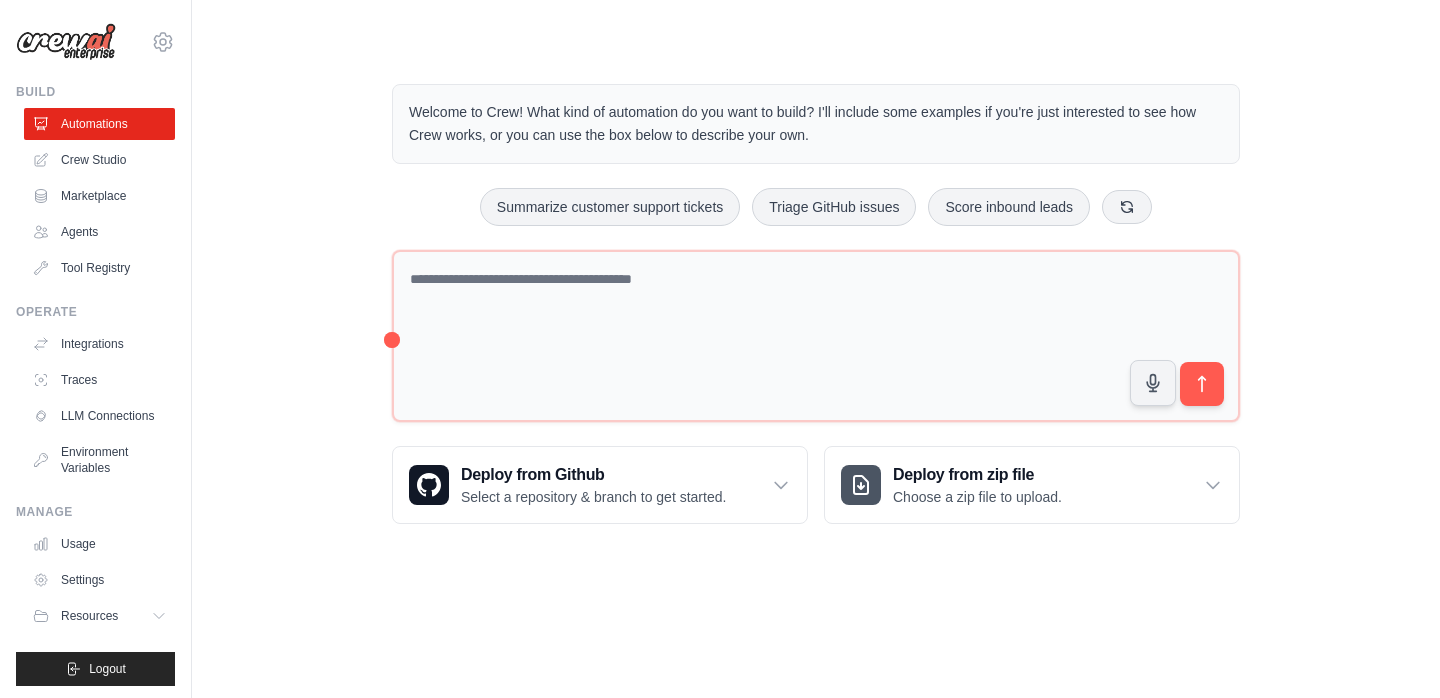 scroll, scrollTop: 0, scrollLeft: 0, axis: both 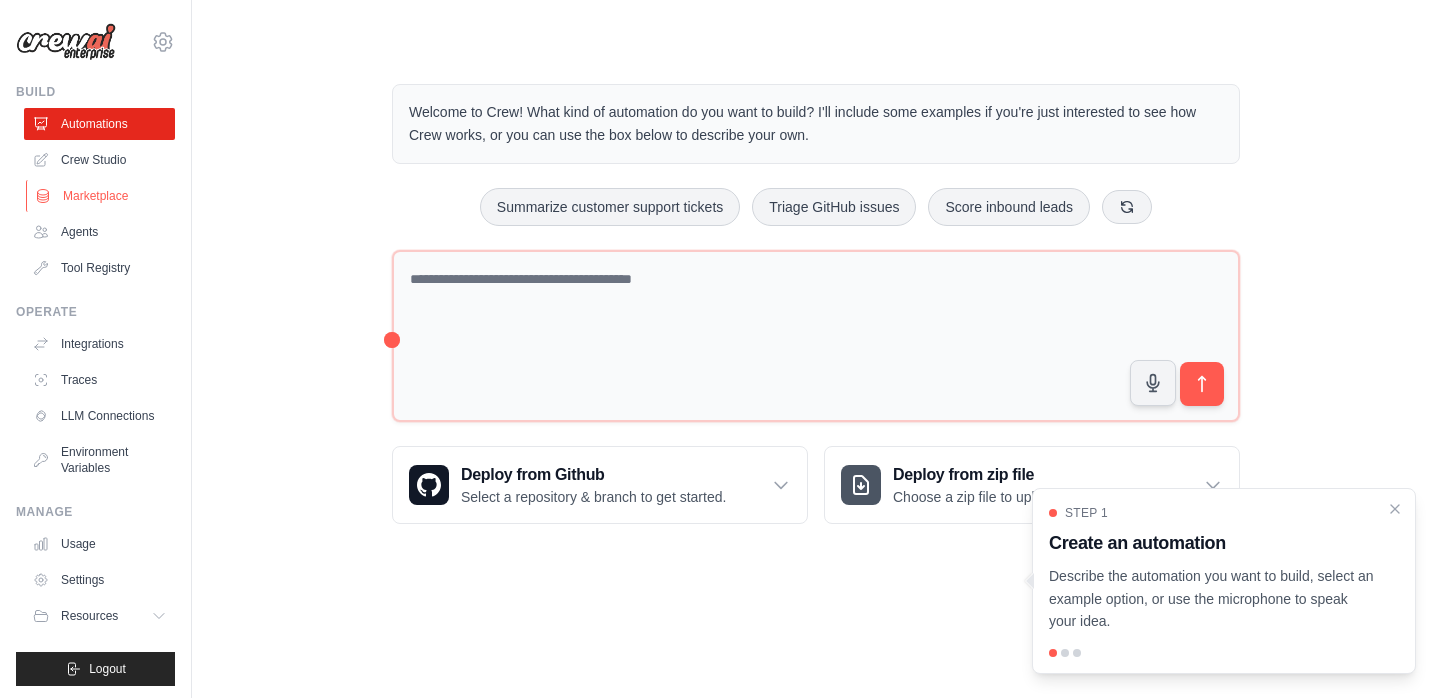 click on "Marketplace" at bounding box center [101, 196] 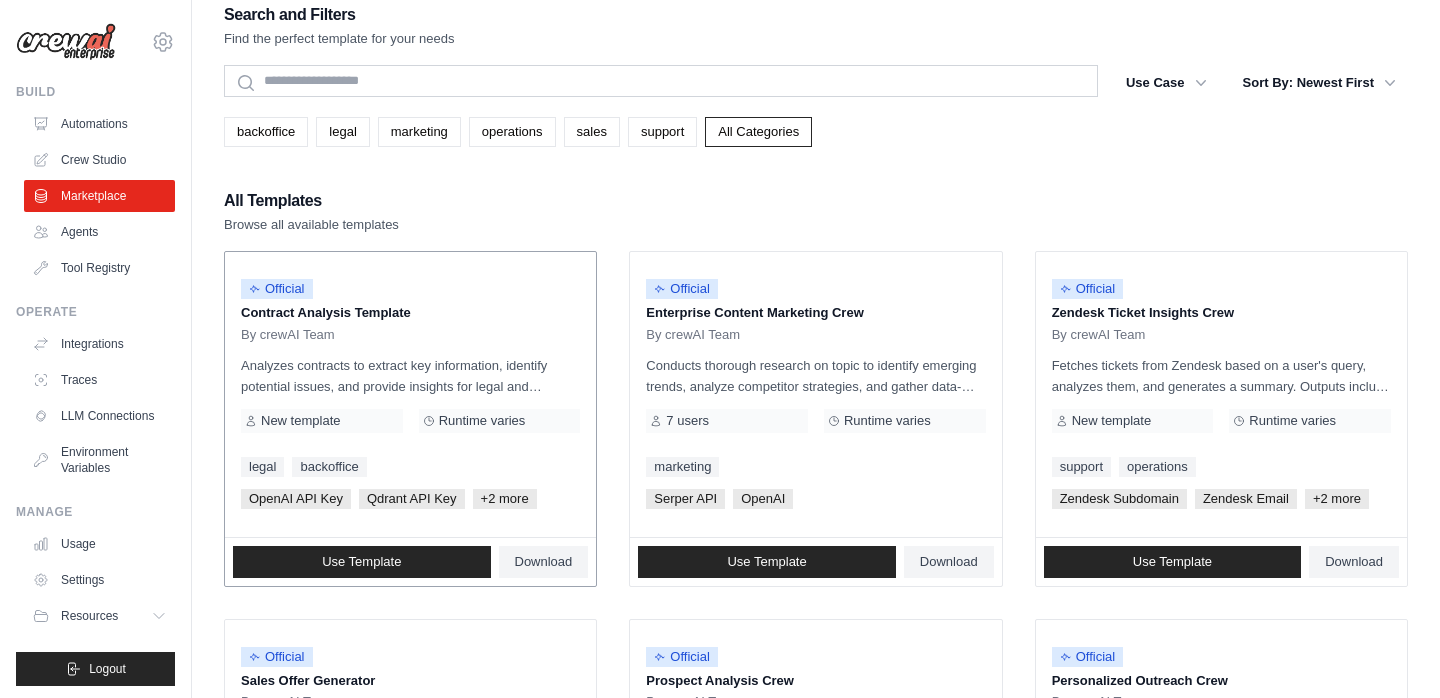 scroll, scrollTop: 20, scrollLeft: 0, axis: vertical 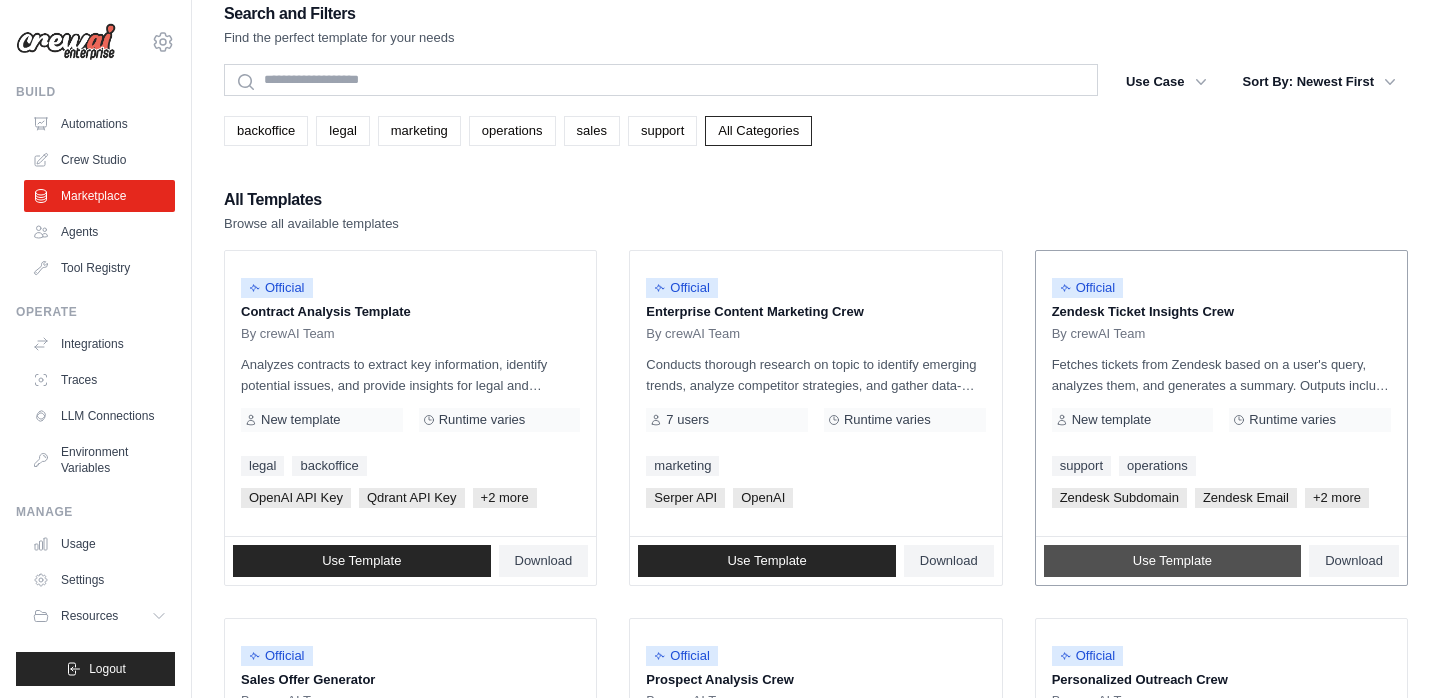 click on "Use Template" at bounding box center (1172, 561) 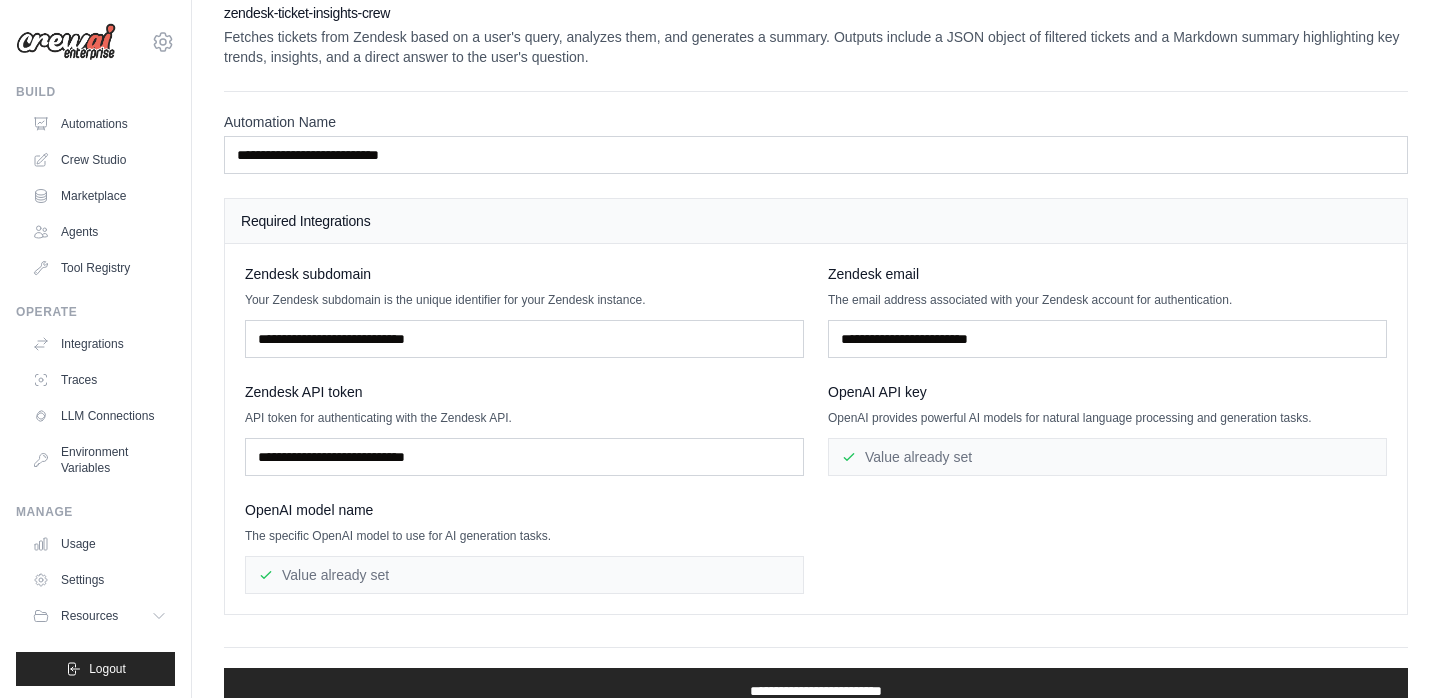 scroll, scrollTop: 53, scrollLeft: 0, axis: vertical 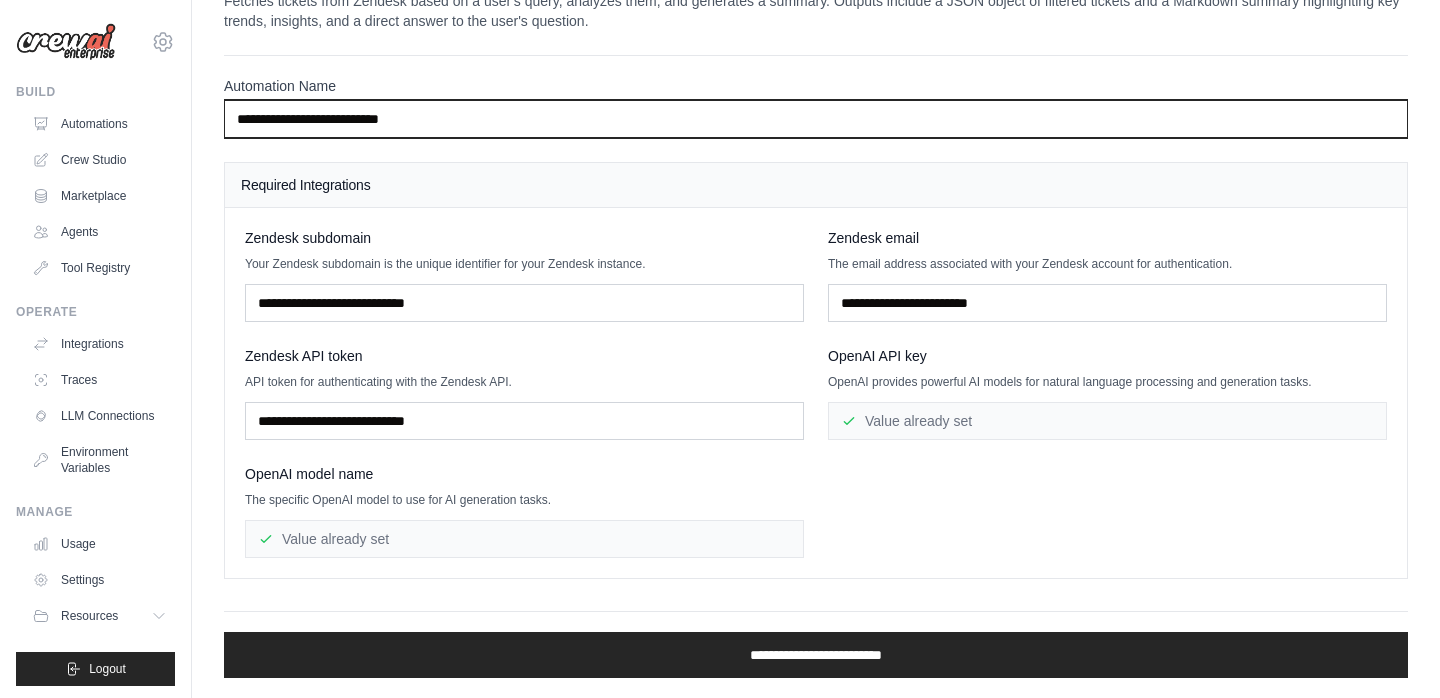 click on "**********" at bounding box center (816, 119) 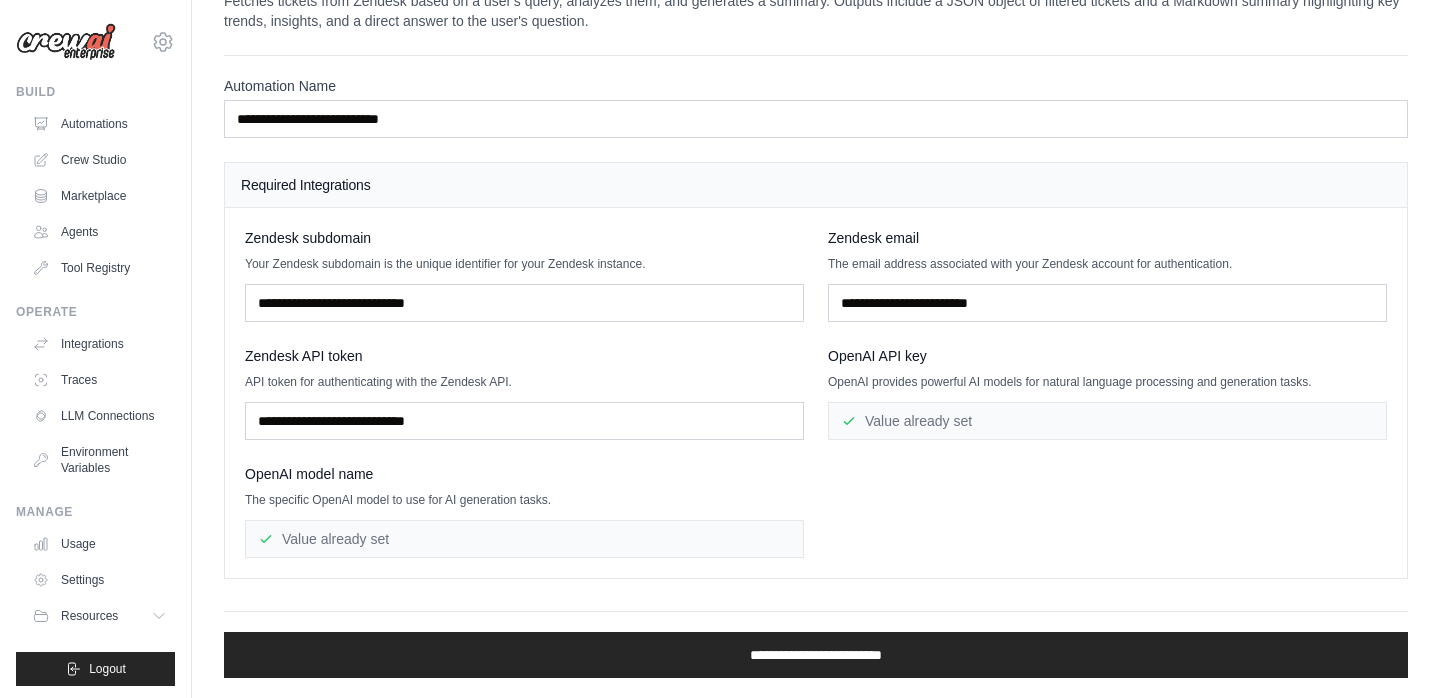 click on "Value already set" at bounding box center (524, 539) 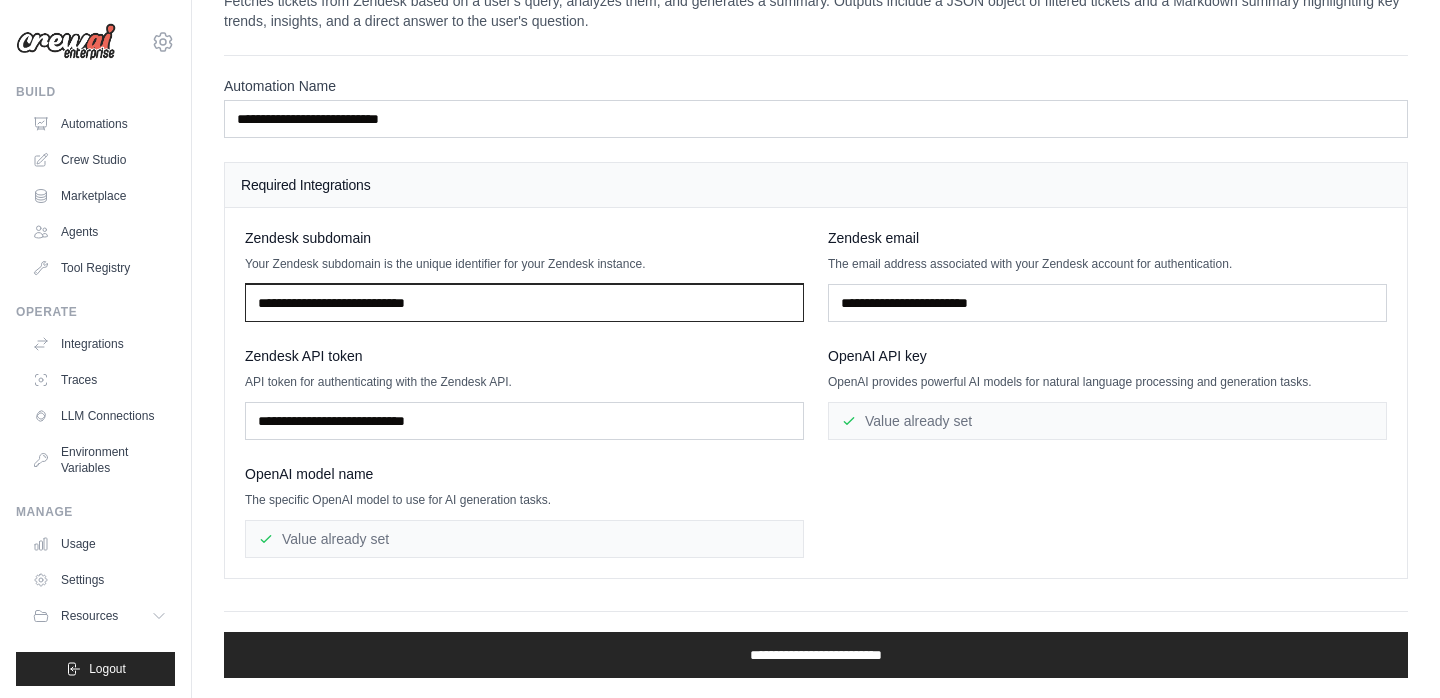 click at bounding box center (524, 303) 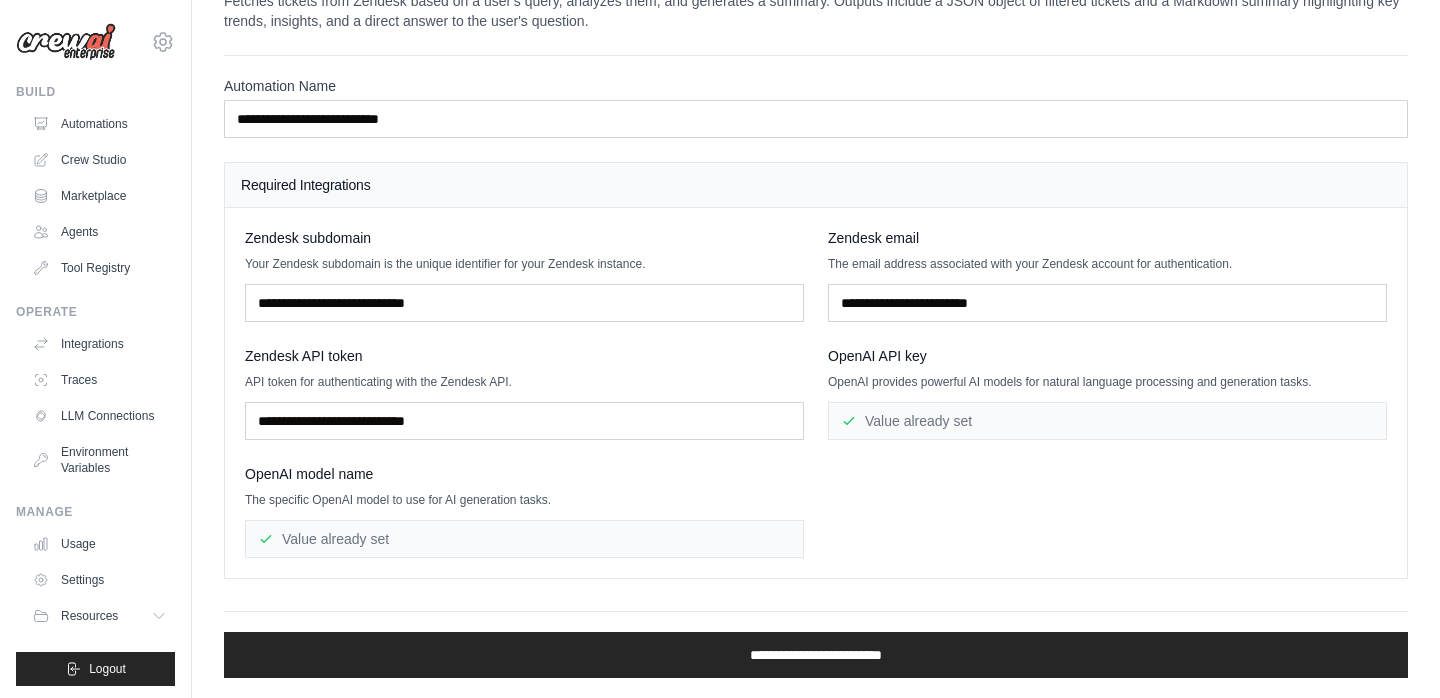 click on "Value already set" at bounding box center [1107, 421] 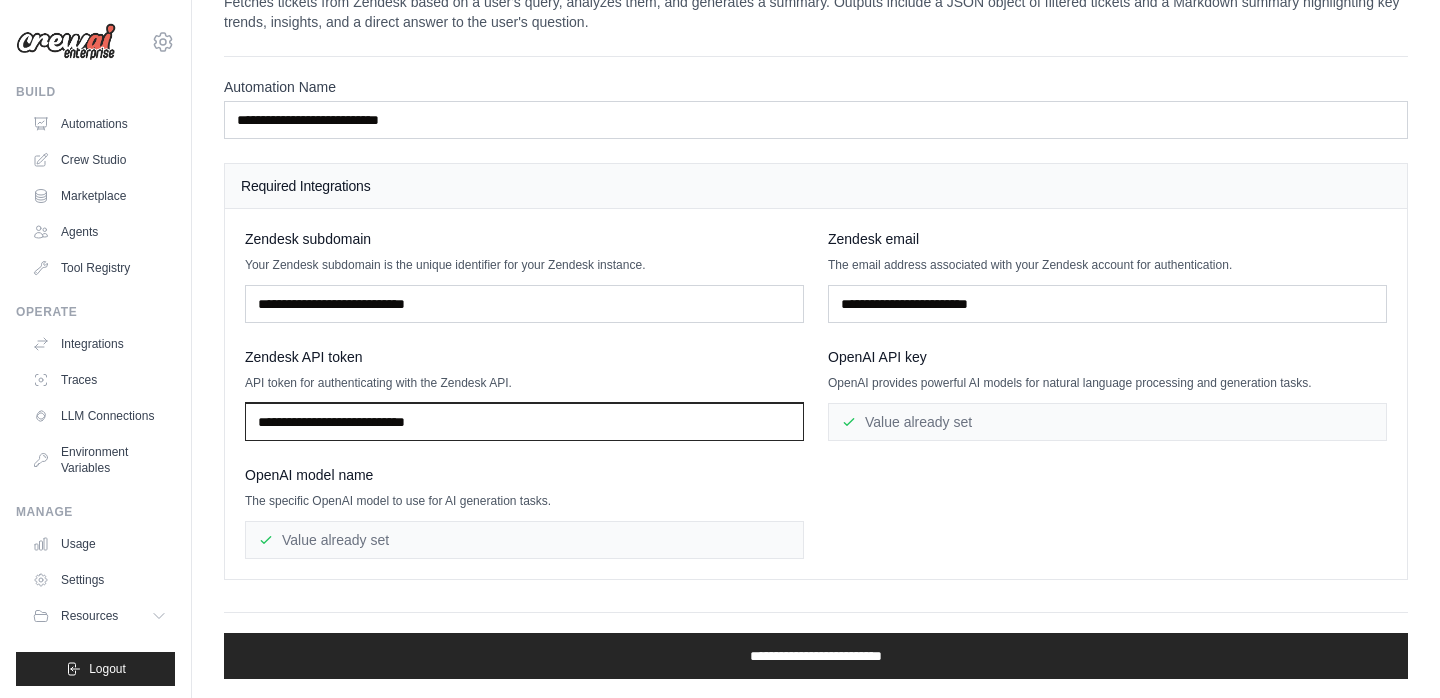 click at bounding box center [524, 422] 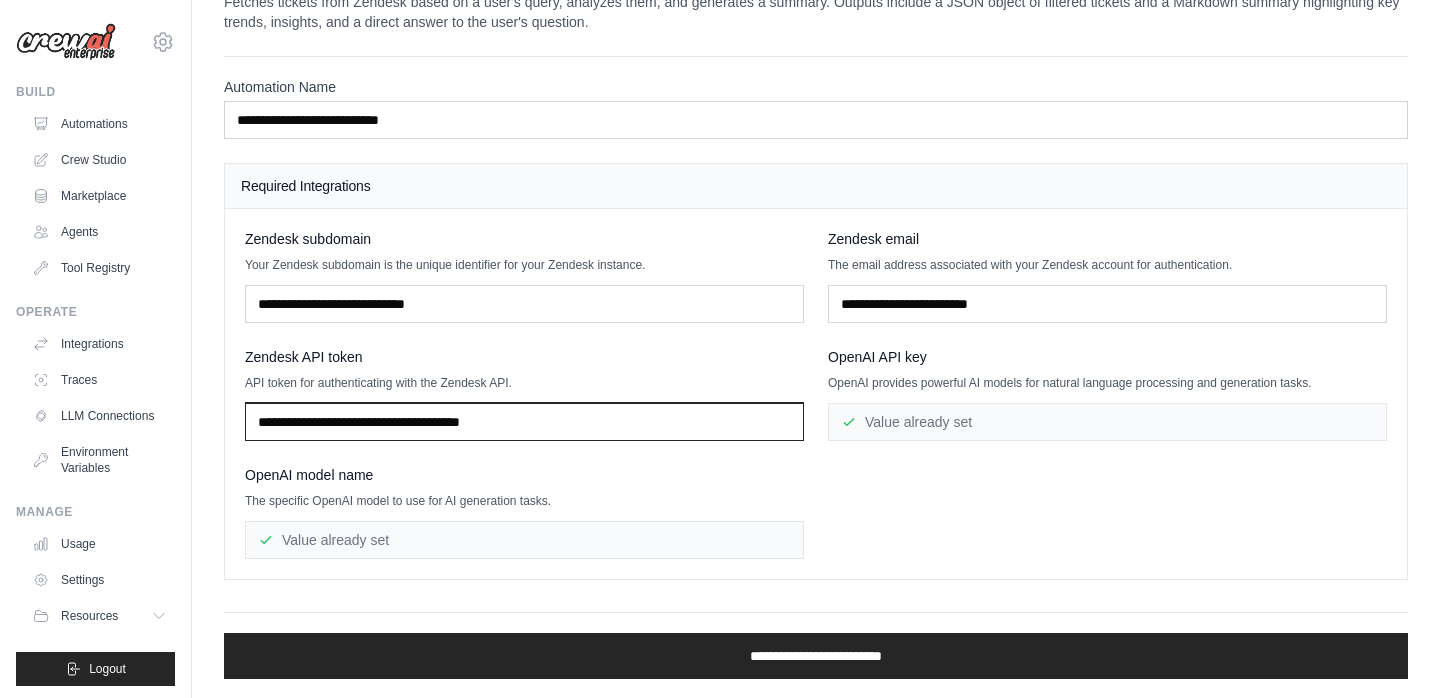 type on "**********" 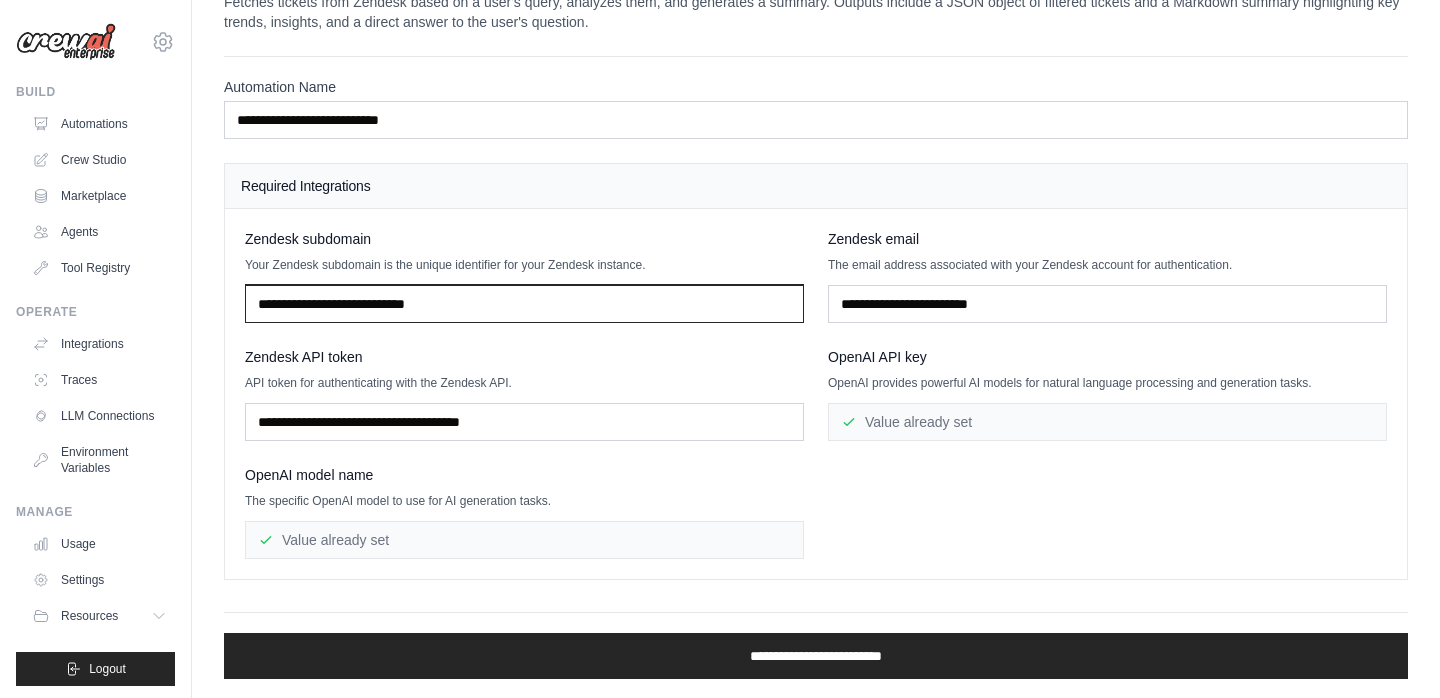 click at bounding box center (524, 304) 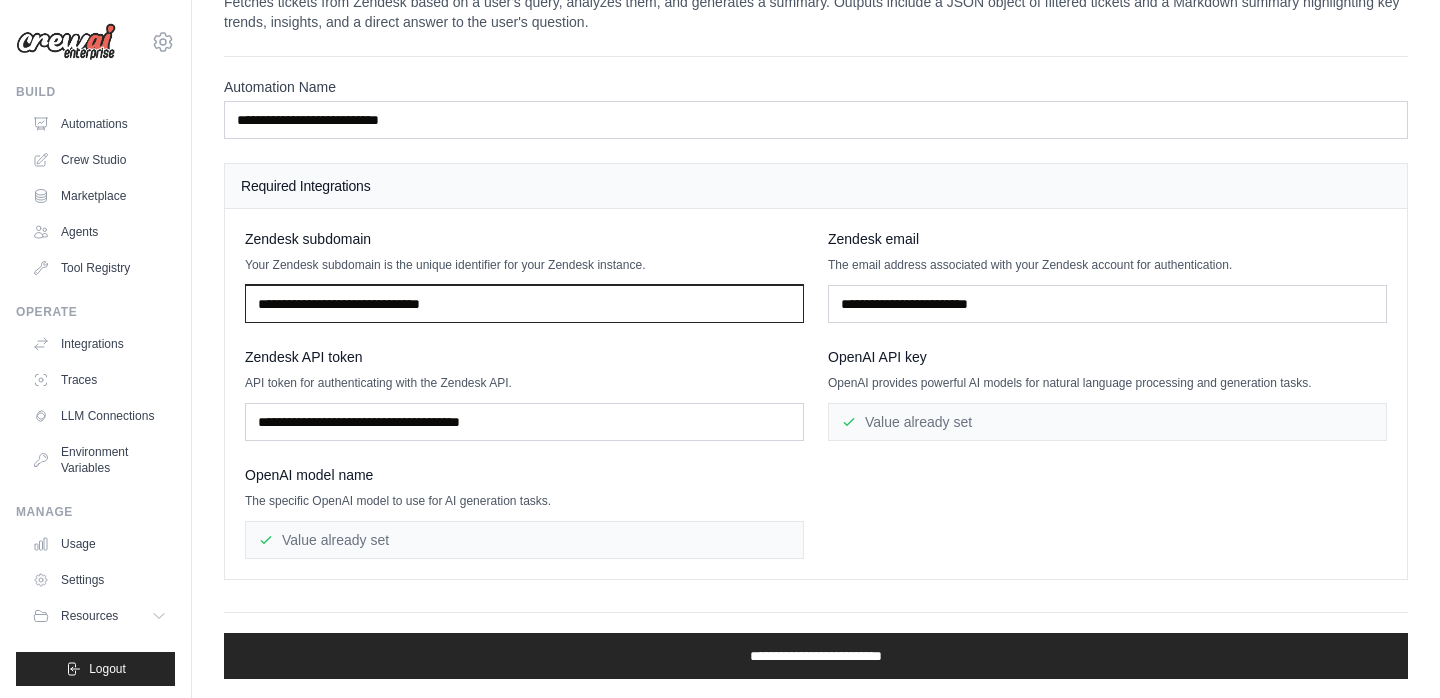 type on "**********" 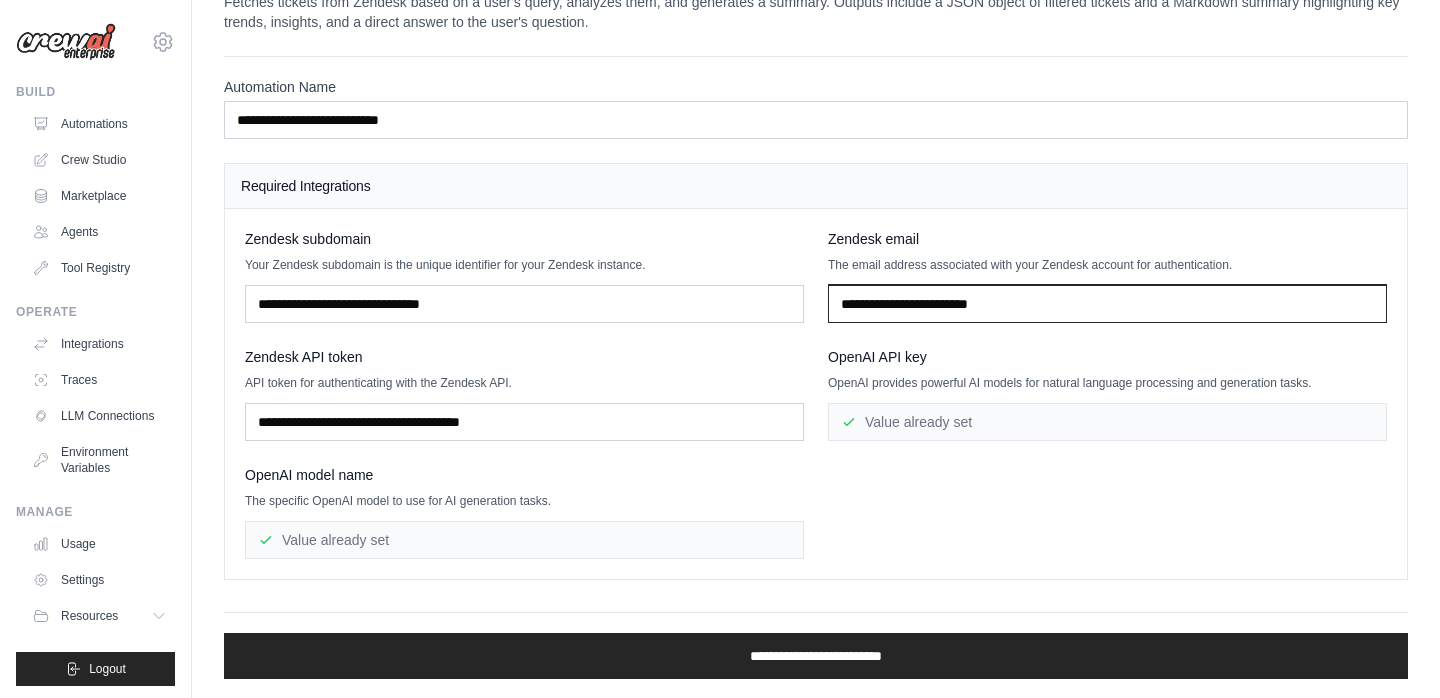 click at bounding box center (1107, 304) 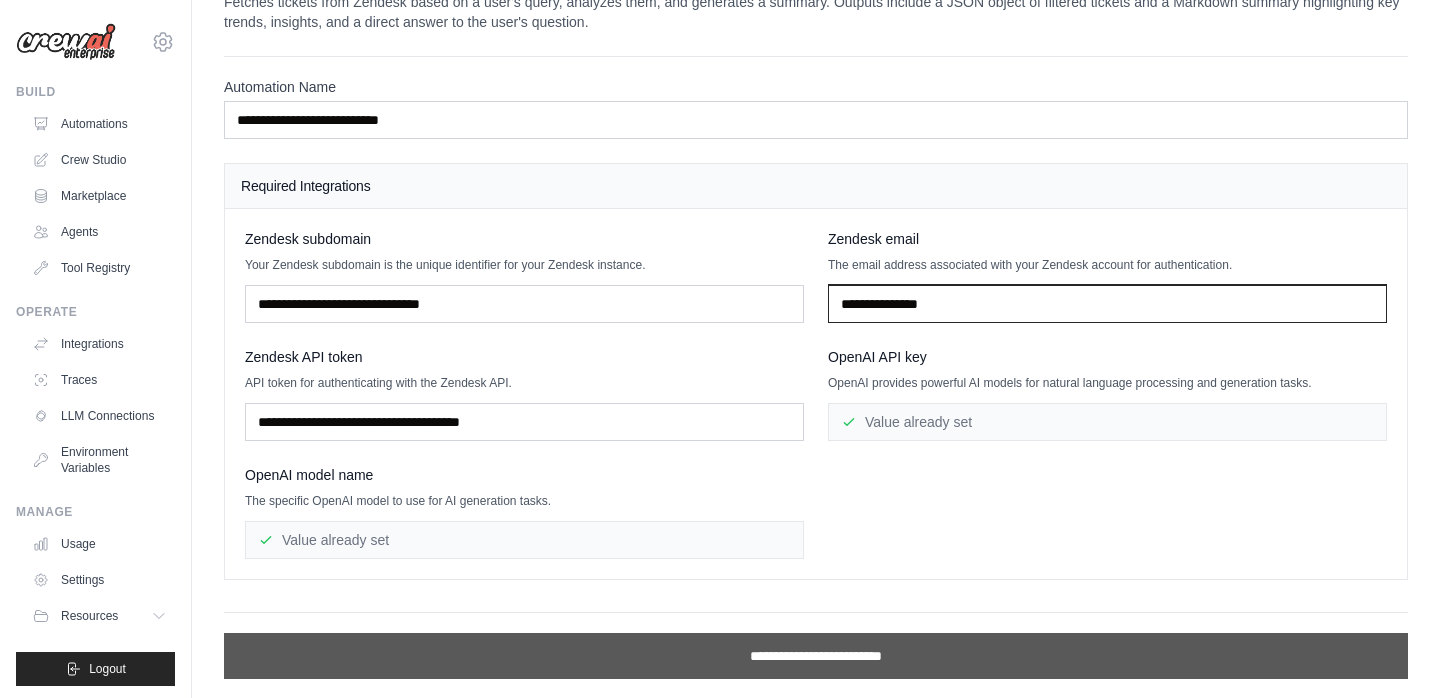 type on "**********" 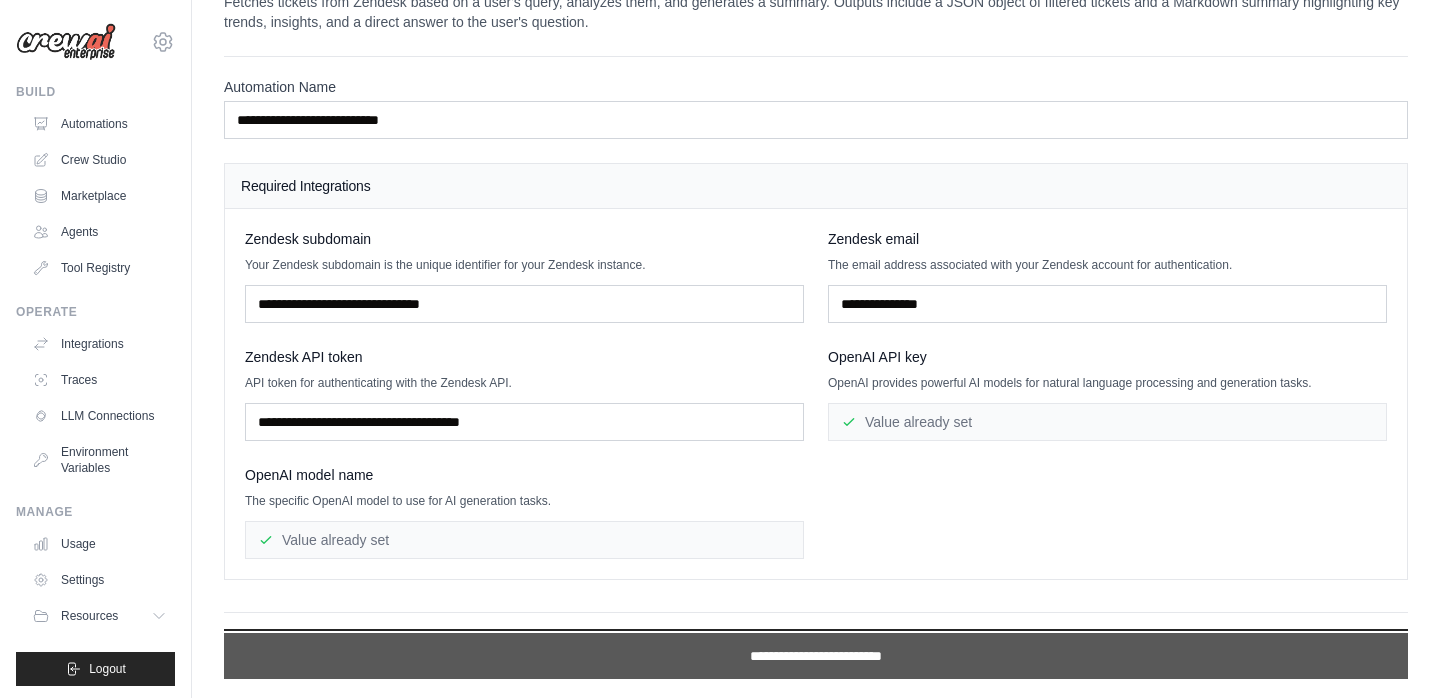 click on "**********" at bounding box center [816, 656] 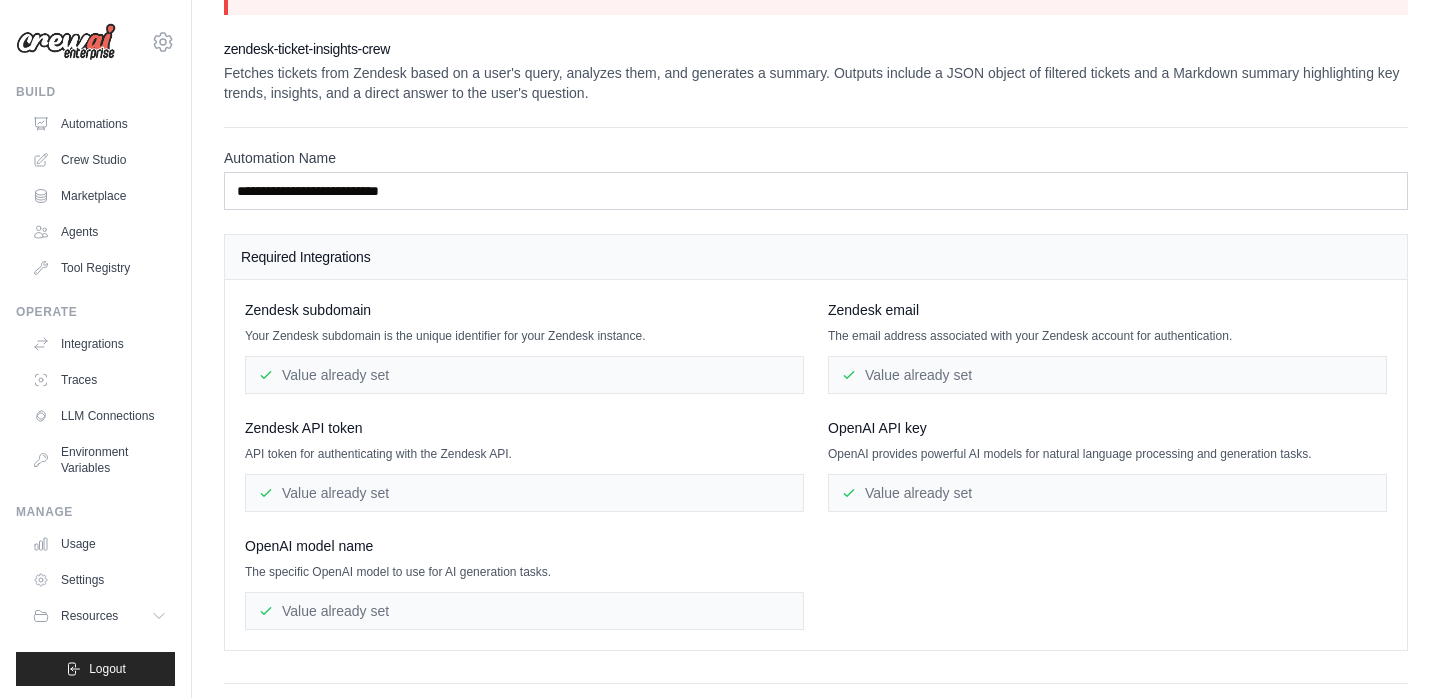 scroll, scrollTop: 157, scrollLeft: 0, axis: vertical 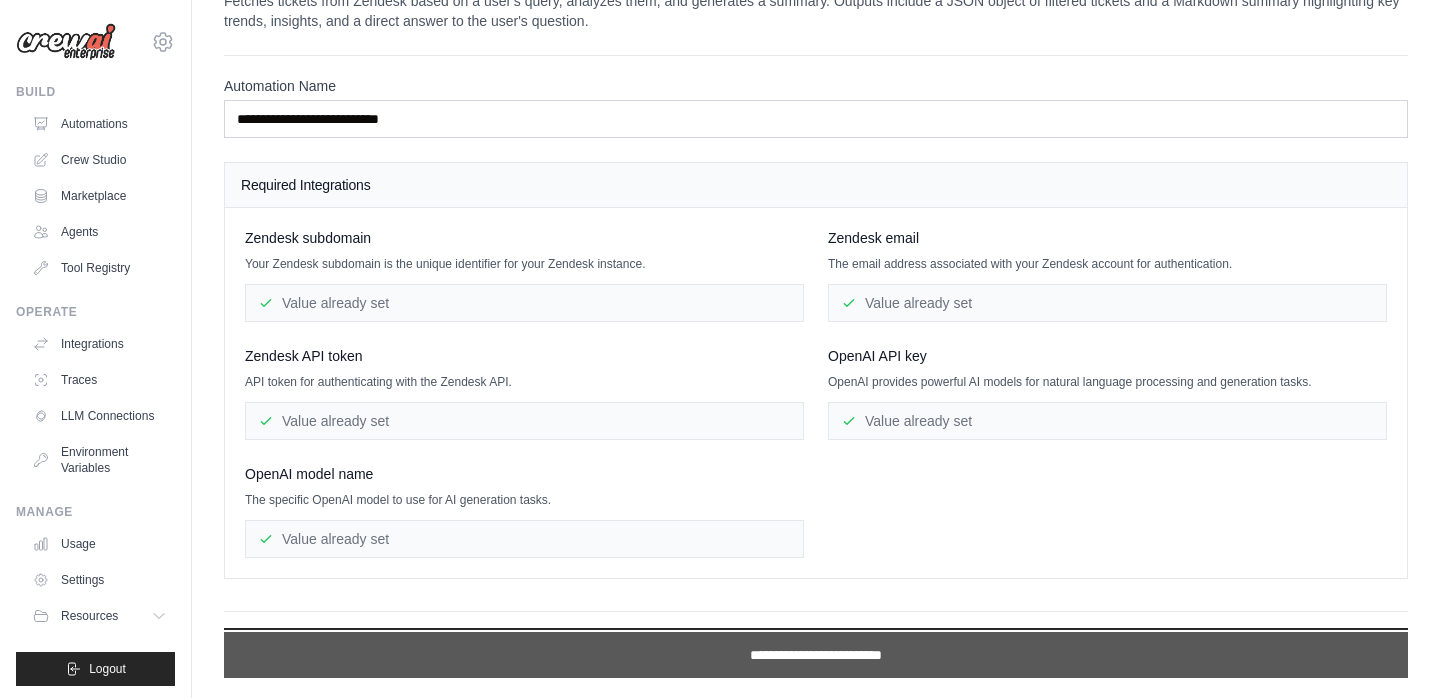 click on "**********" at bounding box center [816, 655] 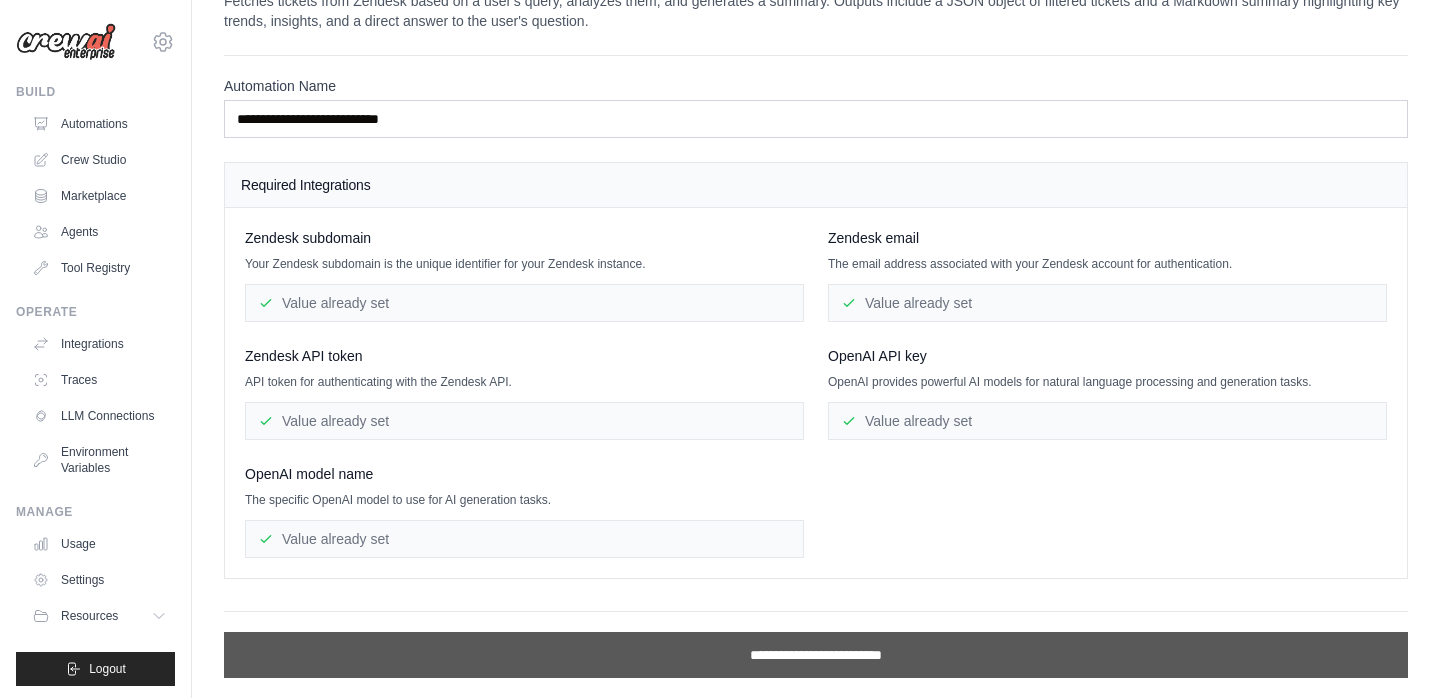scroll, scrollTop: 0, scrollLeft: 0, axis: both 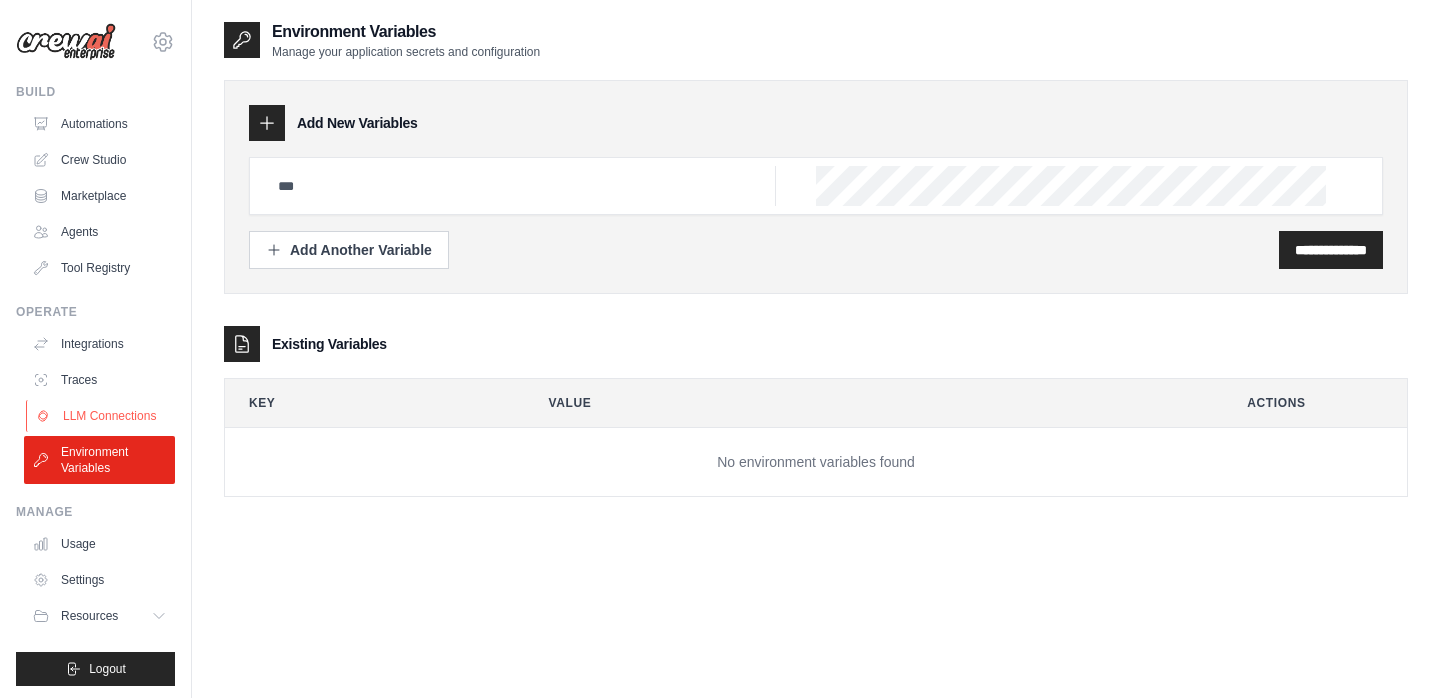 click on "LLM Connections" at bounding box center [101, 416] 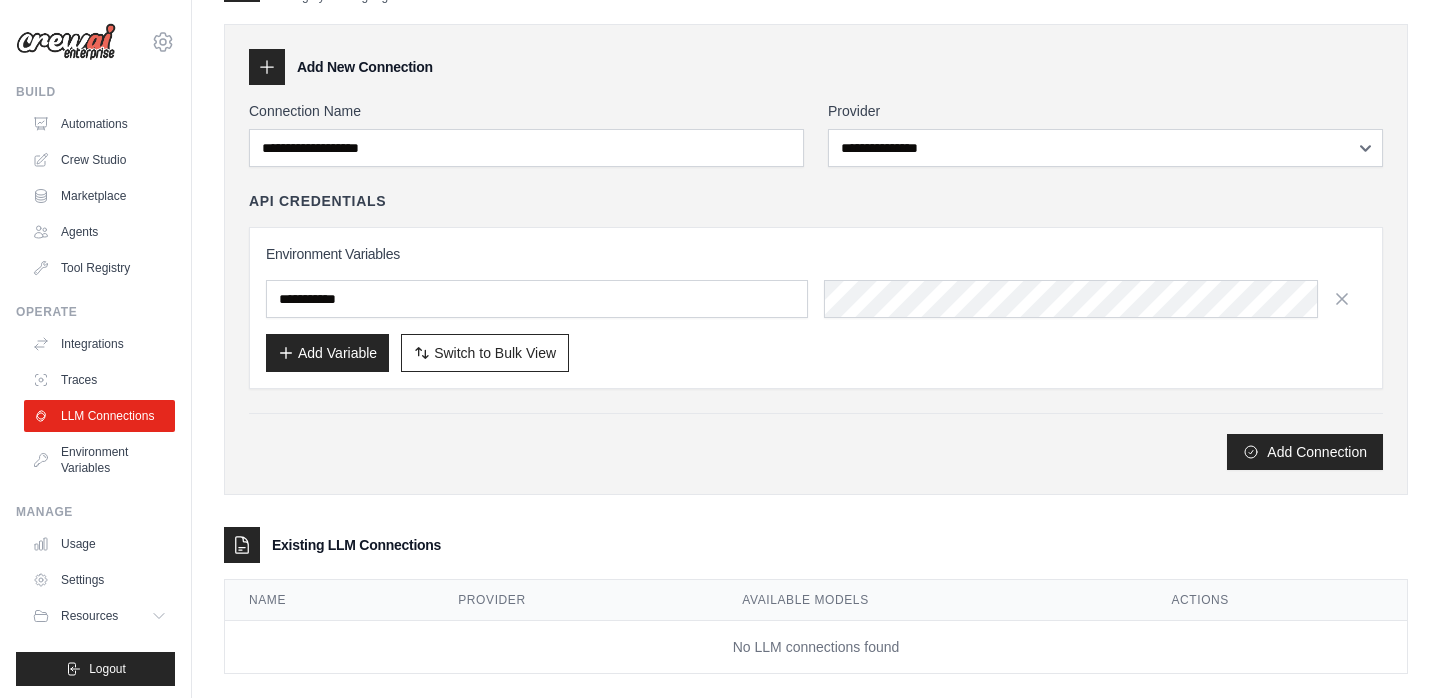 scroll, scrollTop: 84, scrollLeft: 0, axis: vertical 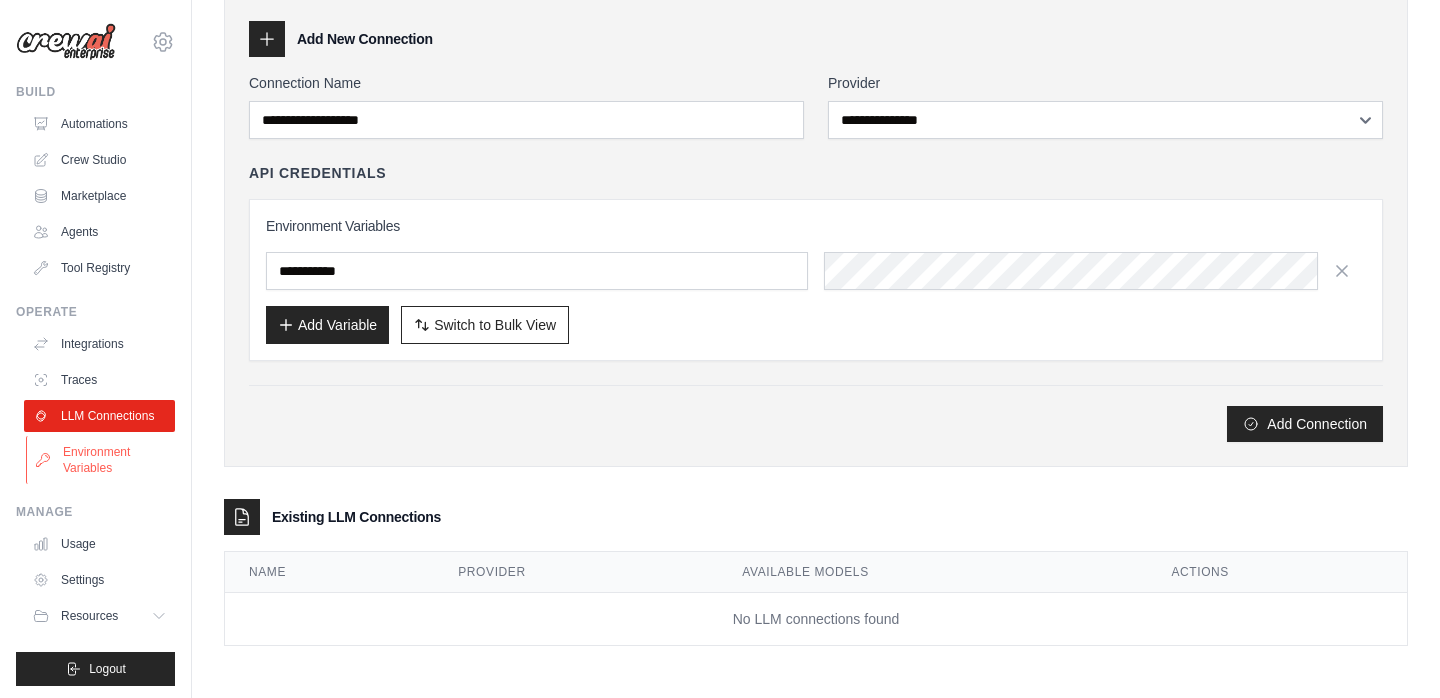 click on "Environment Variables" at bounding box center (101, 460) 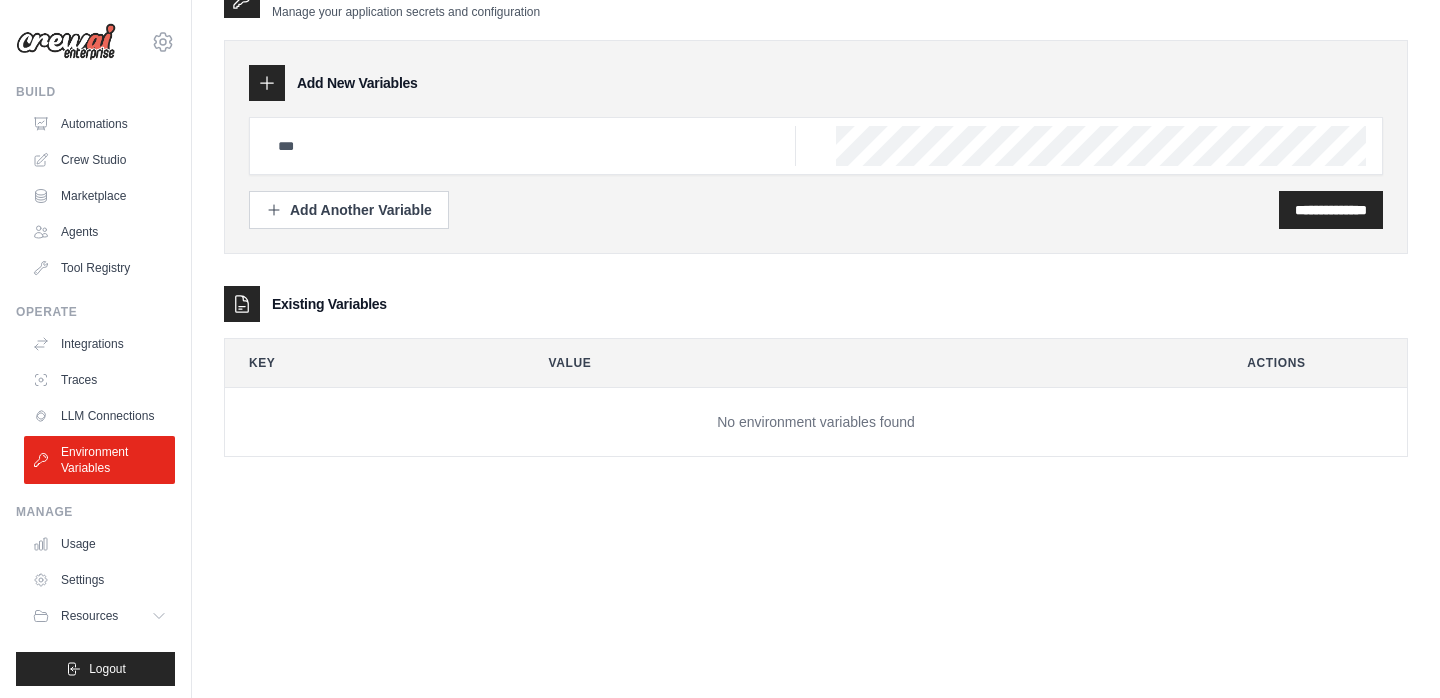 scroll, scrollTop: 0, scrollLeft: 0, axis: both 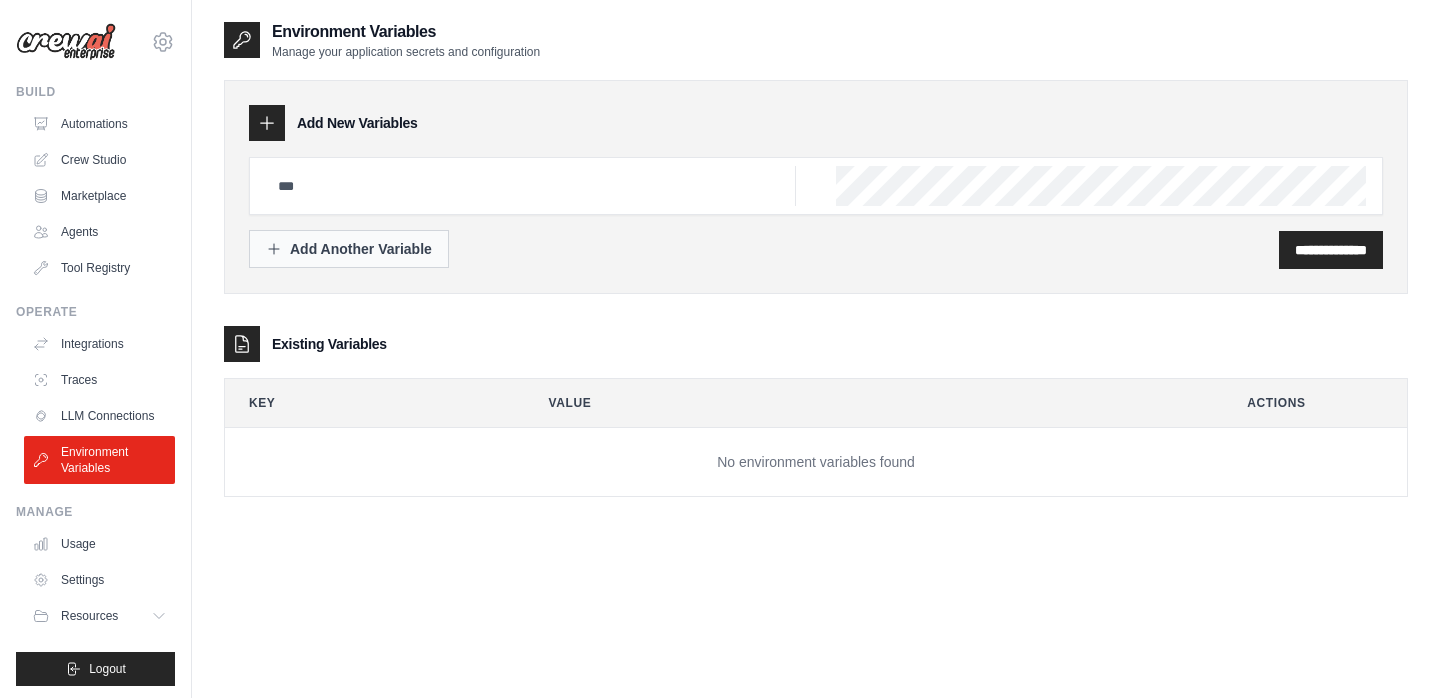 click on "Add Another Variable" at bounding box center [349, 249] 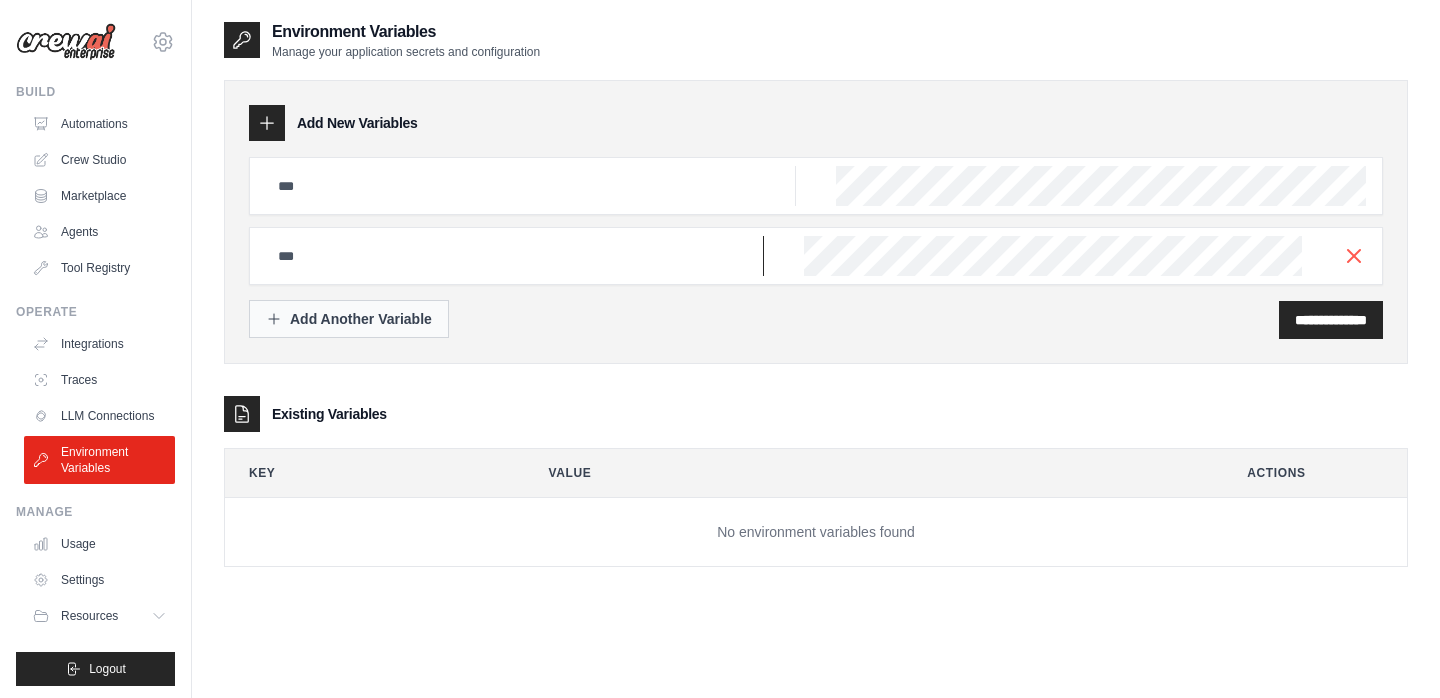 click at bounding box center [531, 186] 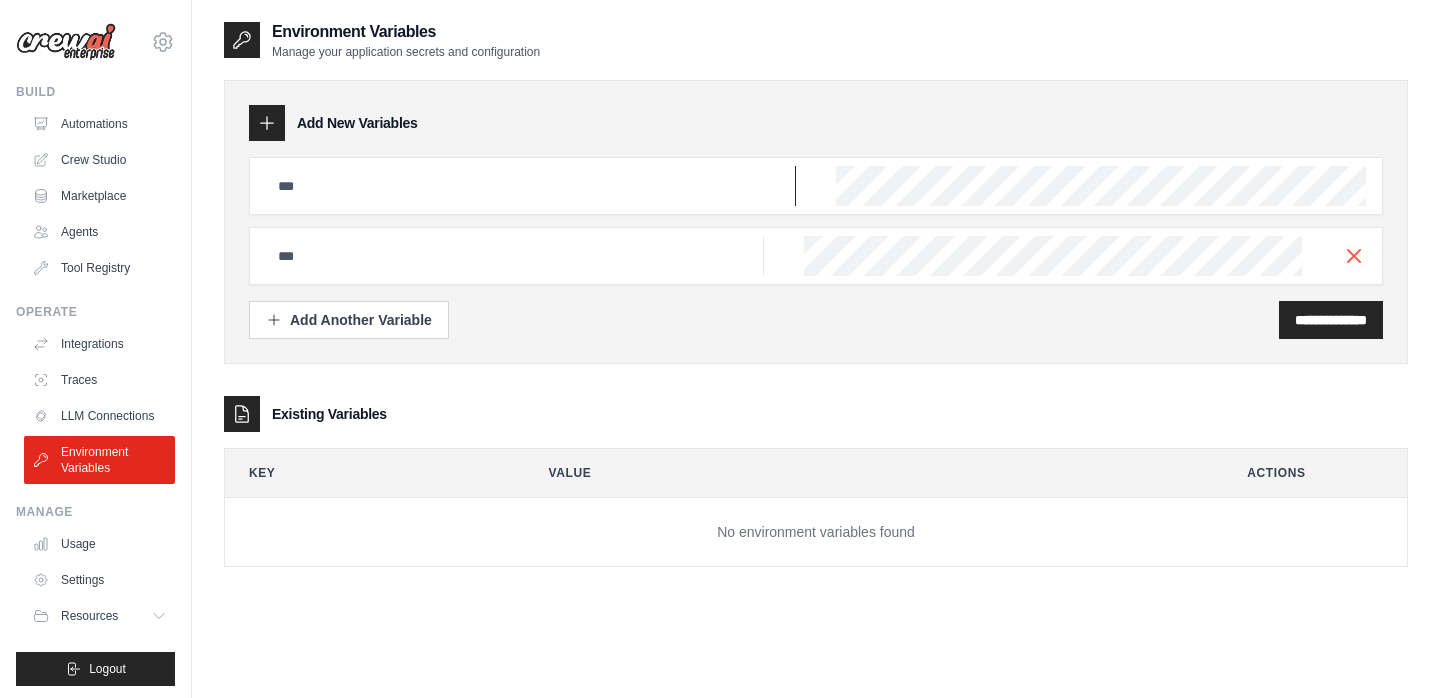 click at bounding box center (531, 186) 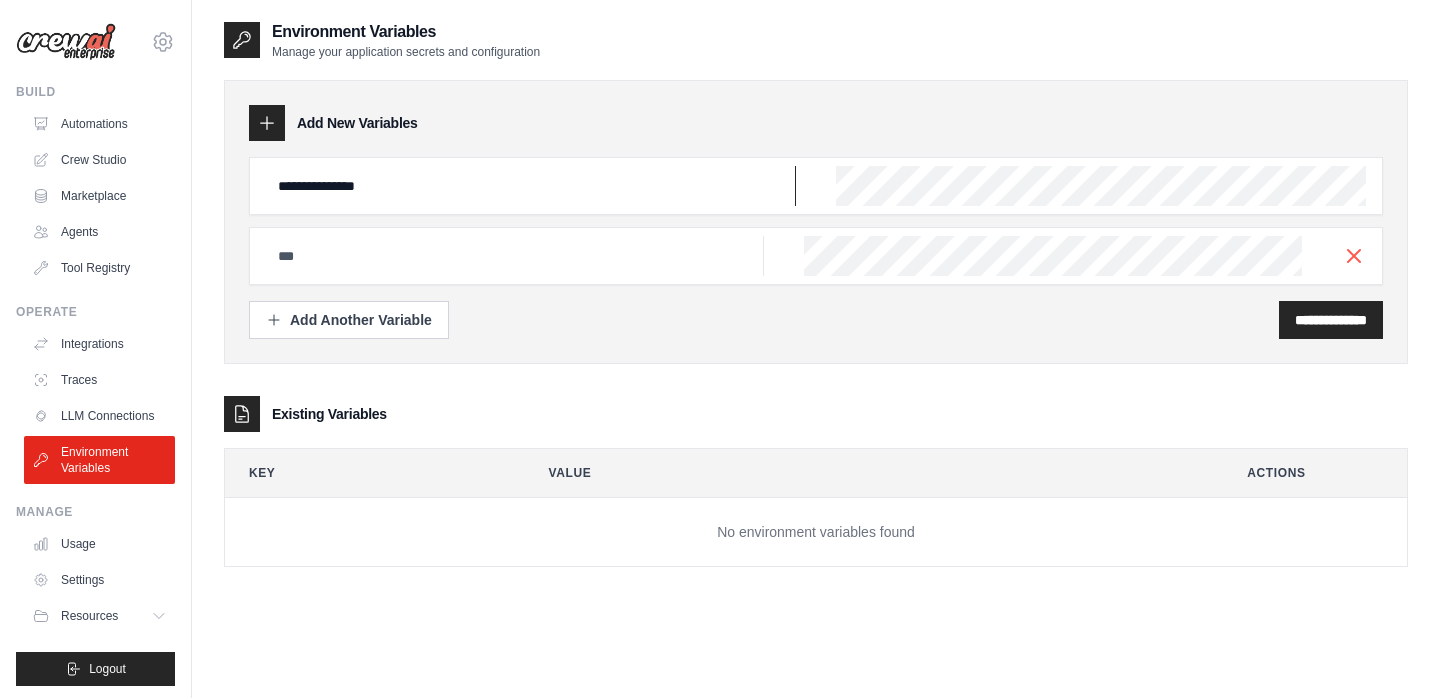 type on "**********" 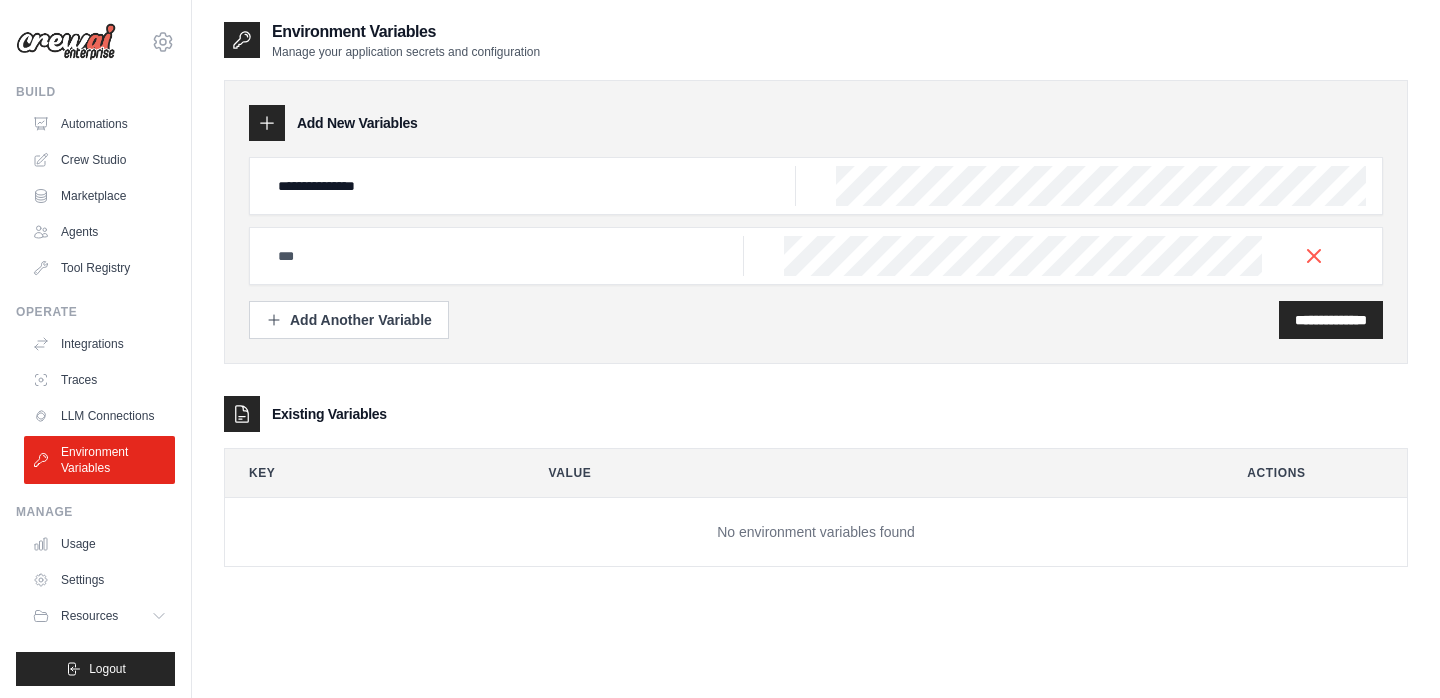 click on "Add New Variables" at bounding box center (816, 123) 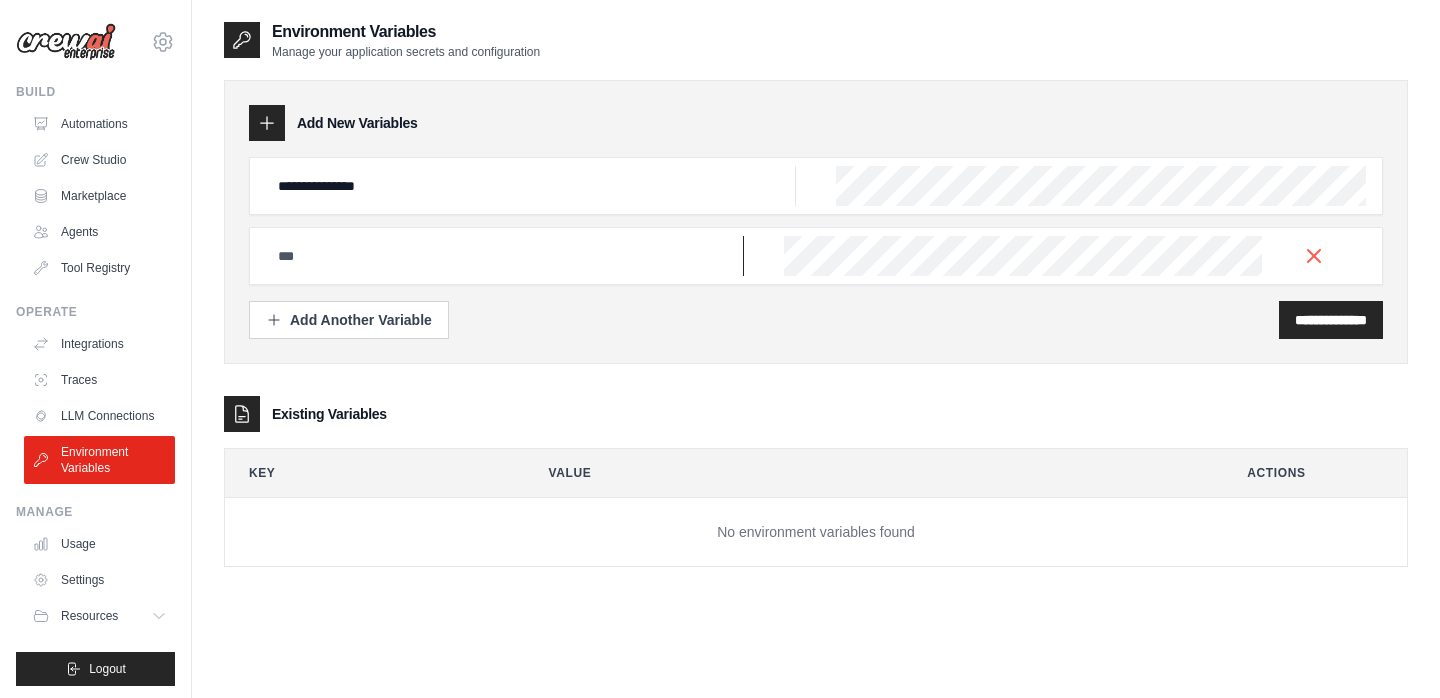 click at bounding box center [531, 186] 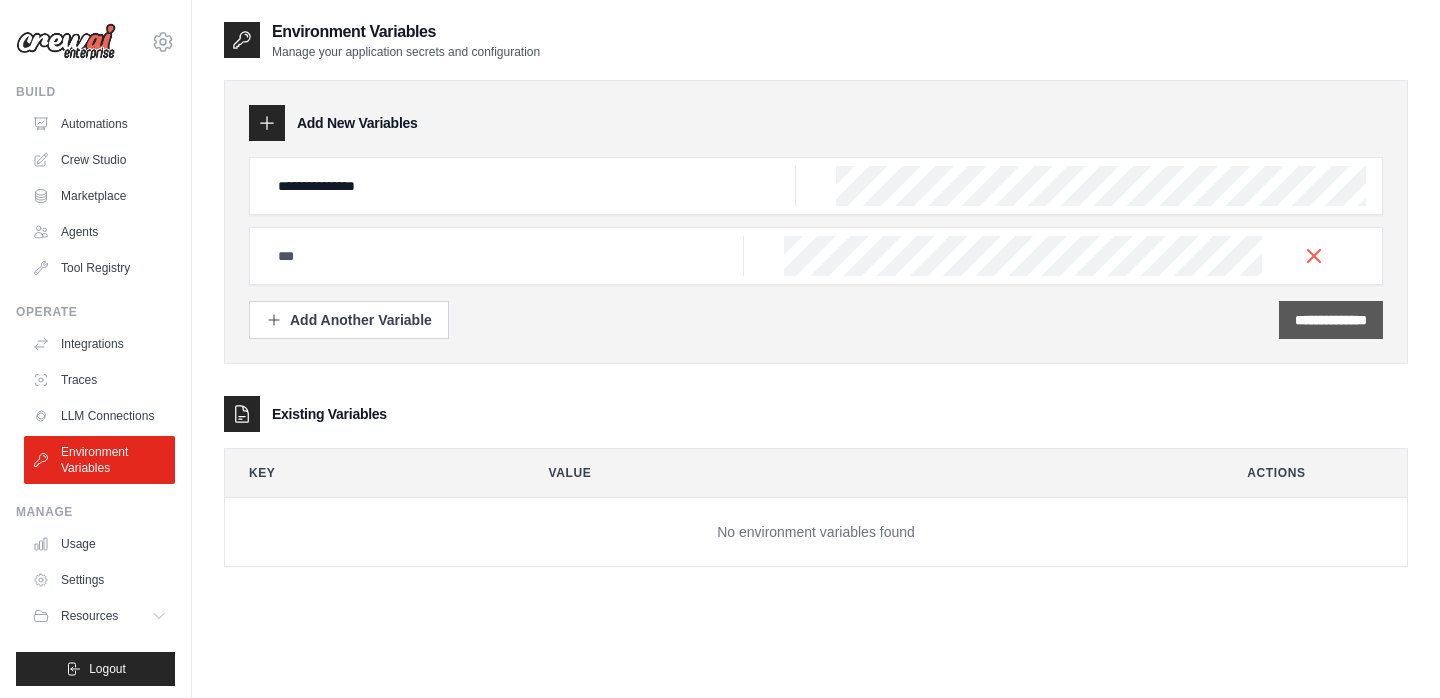 click on "**********" at bounding box center [1331, 320] 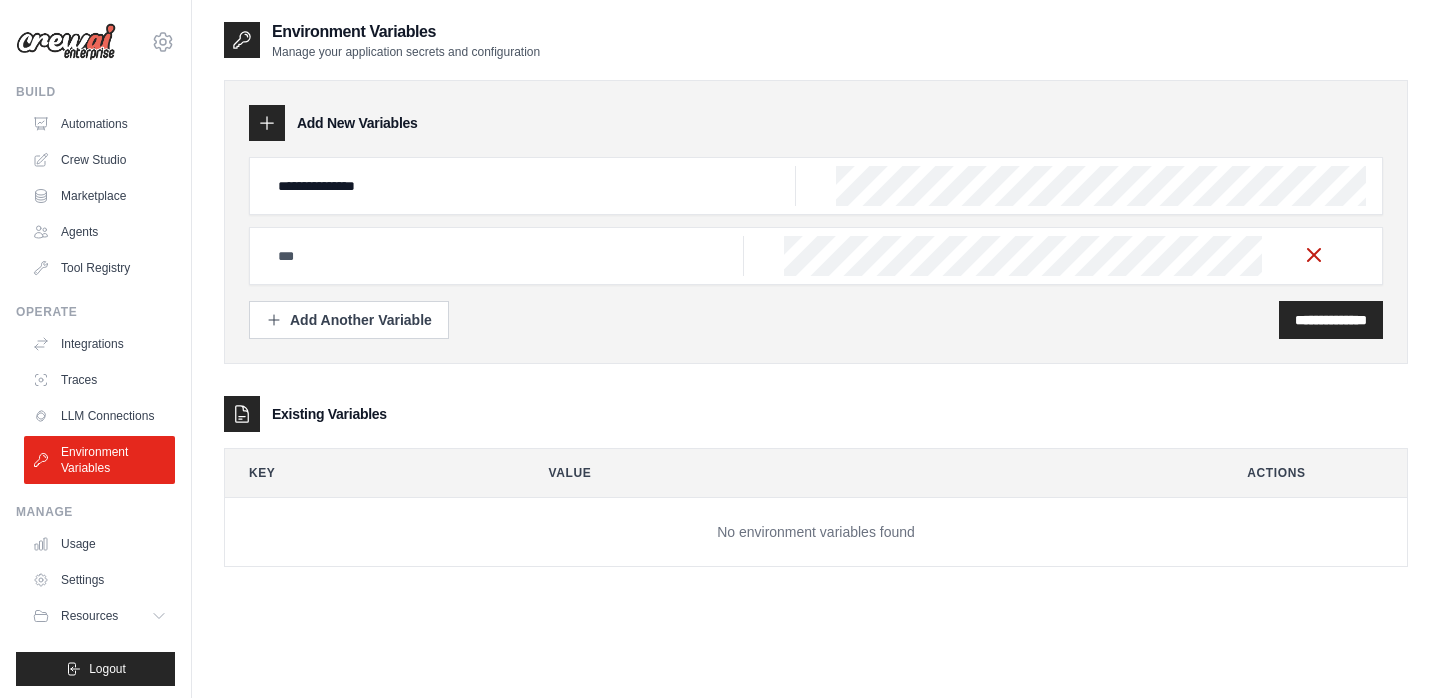 click 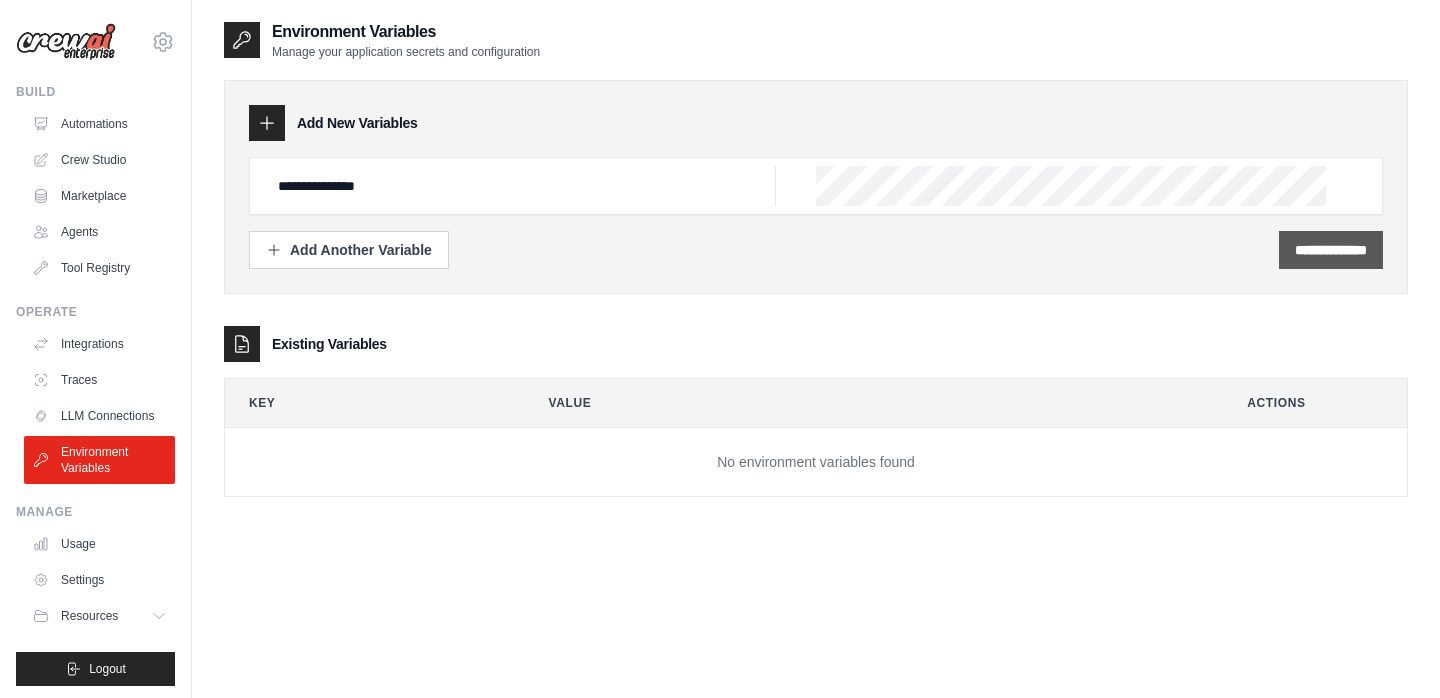 click on "**********" at bounding box center [1331, 250] 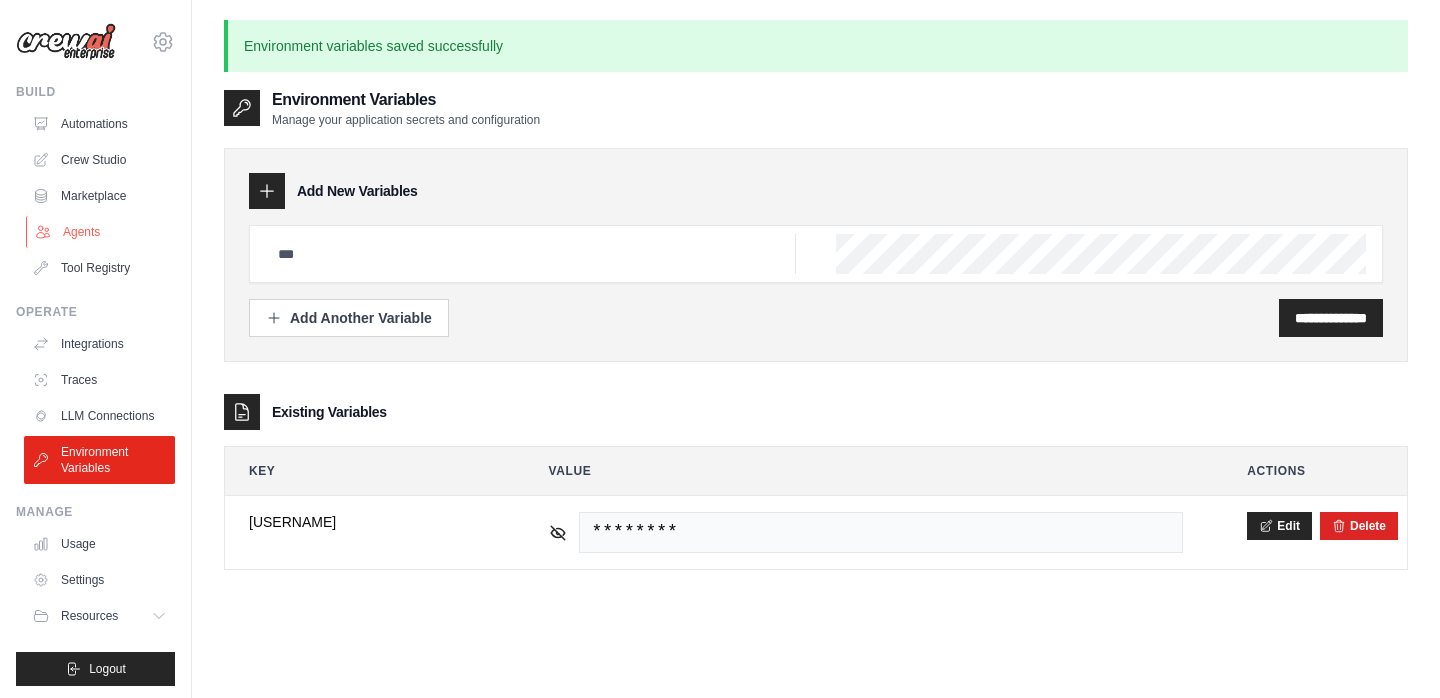click on "Agents" at bounding box center (101, 232) 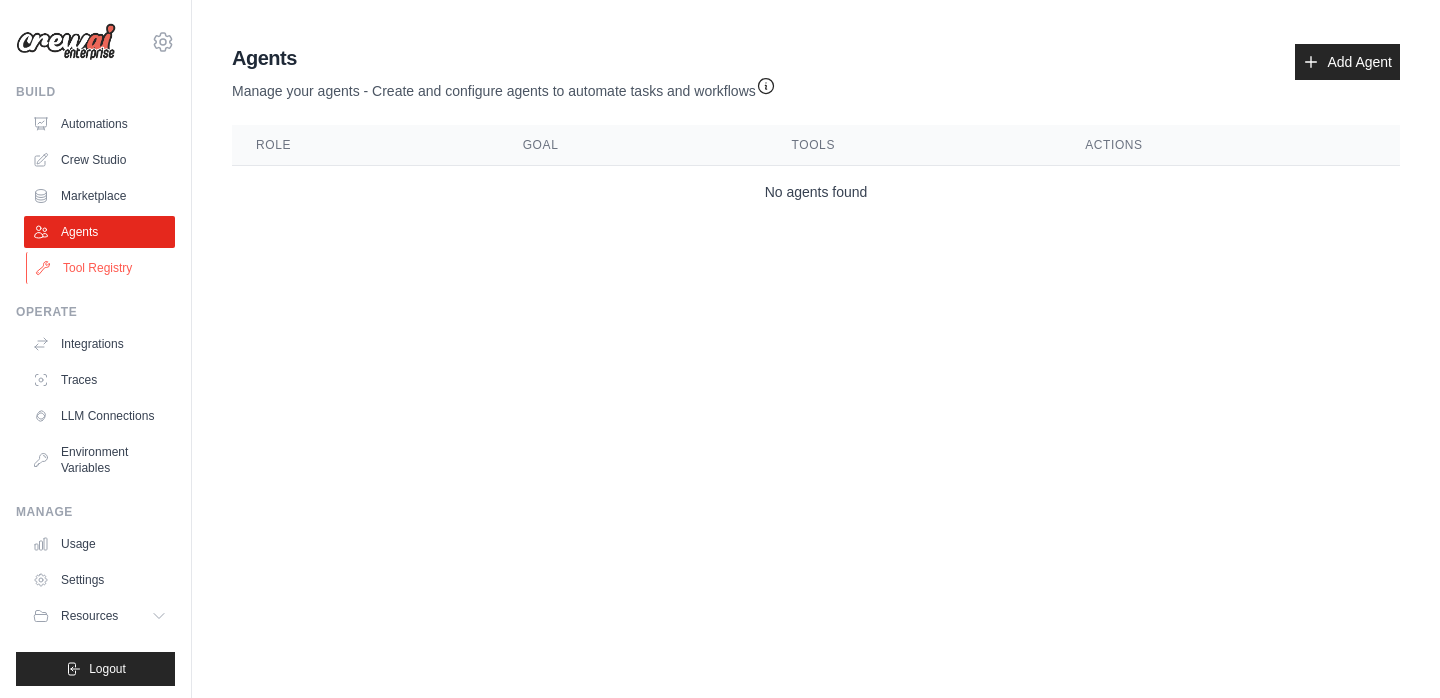 click on "Tool Registry" at bounding box center (101, 268) 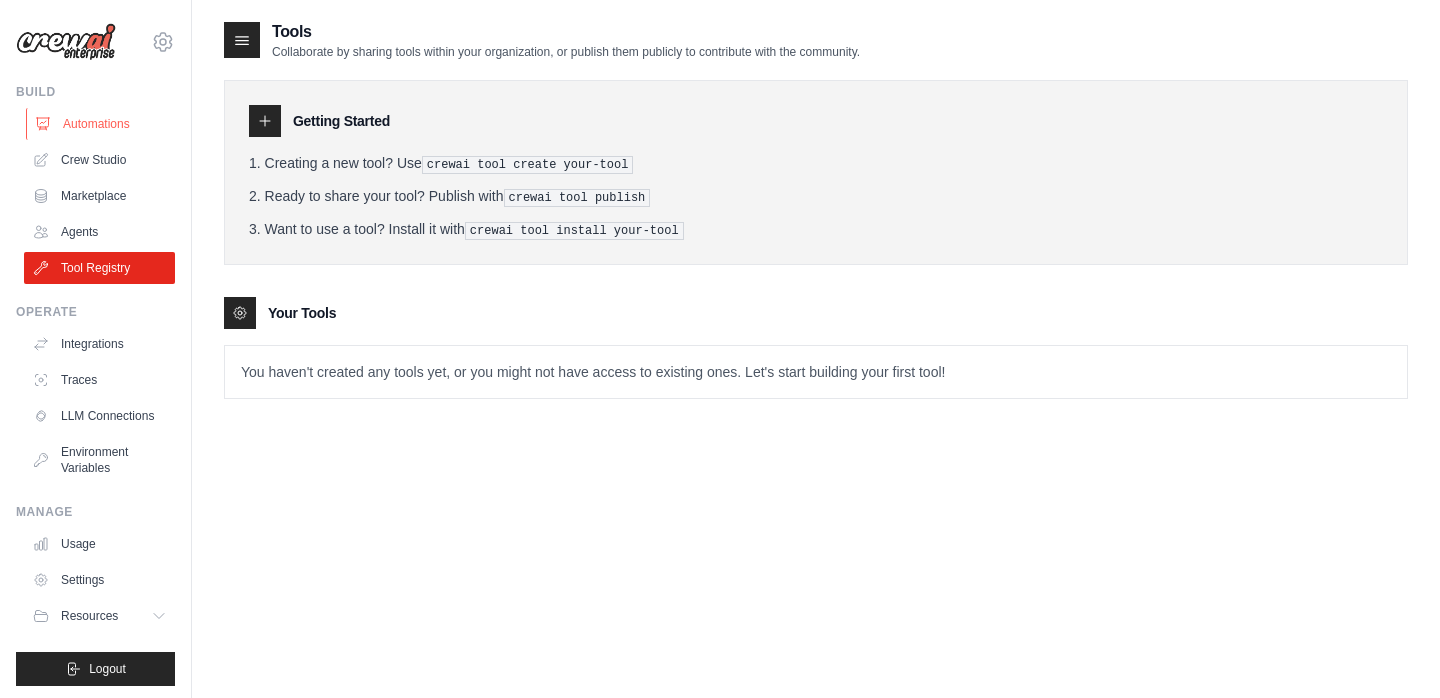click on "Automations" at bounding box center [101, 124] 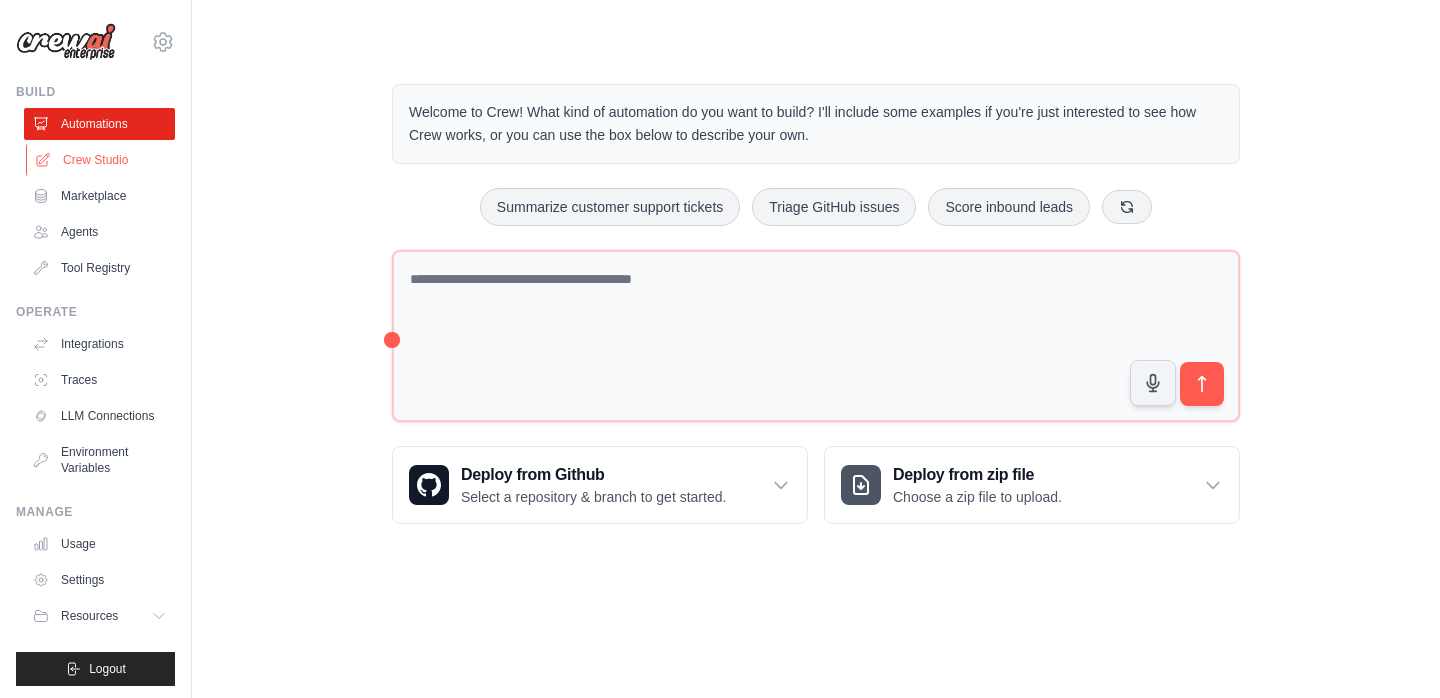 click on "Crew Studio" at bounding box center (101, 160) 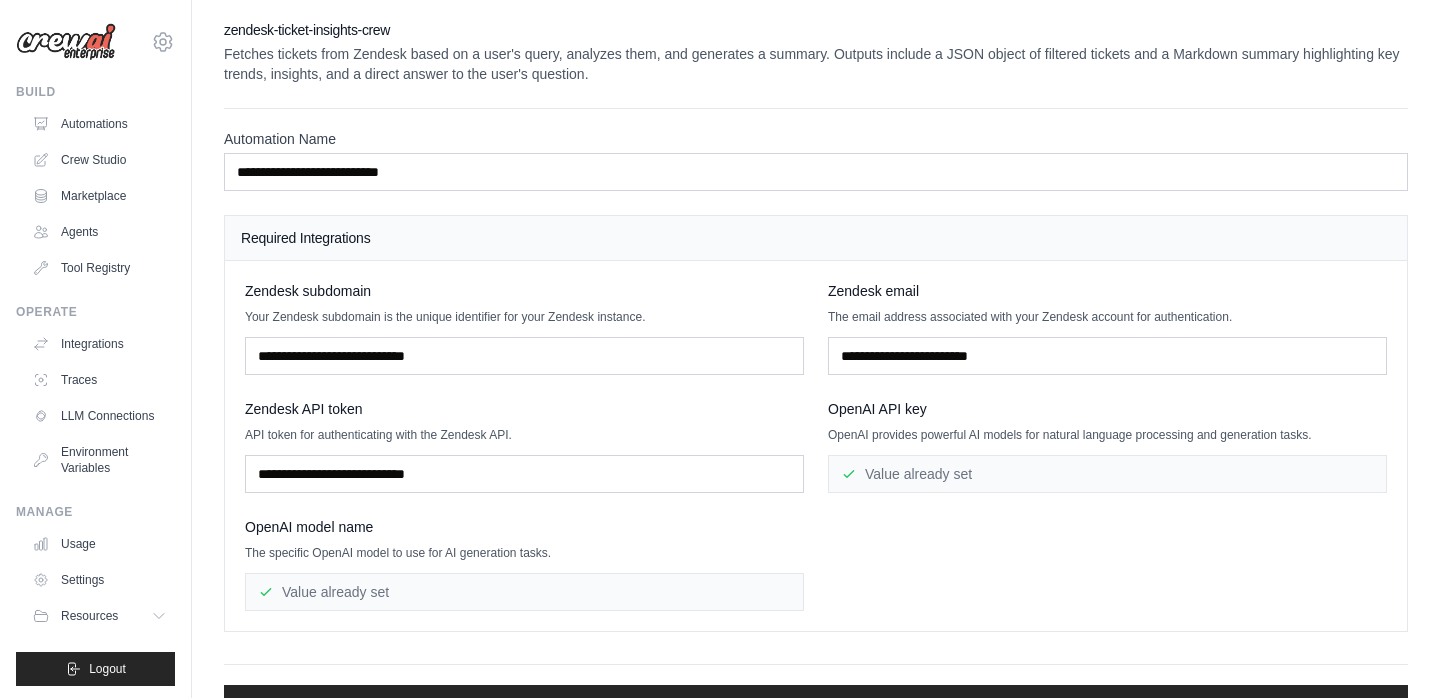 scroll, scrollTop: 0, scrollLeft: 0, axis: both 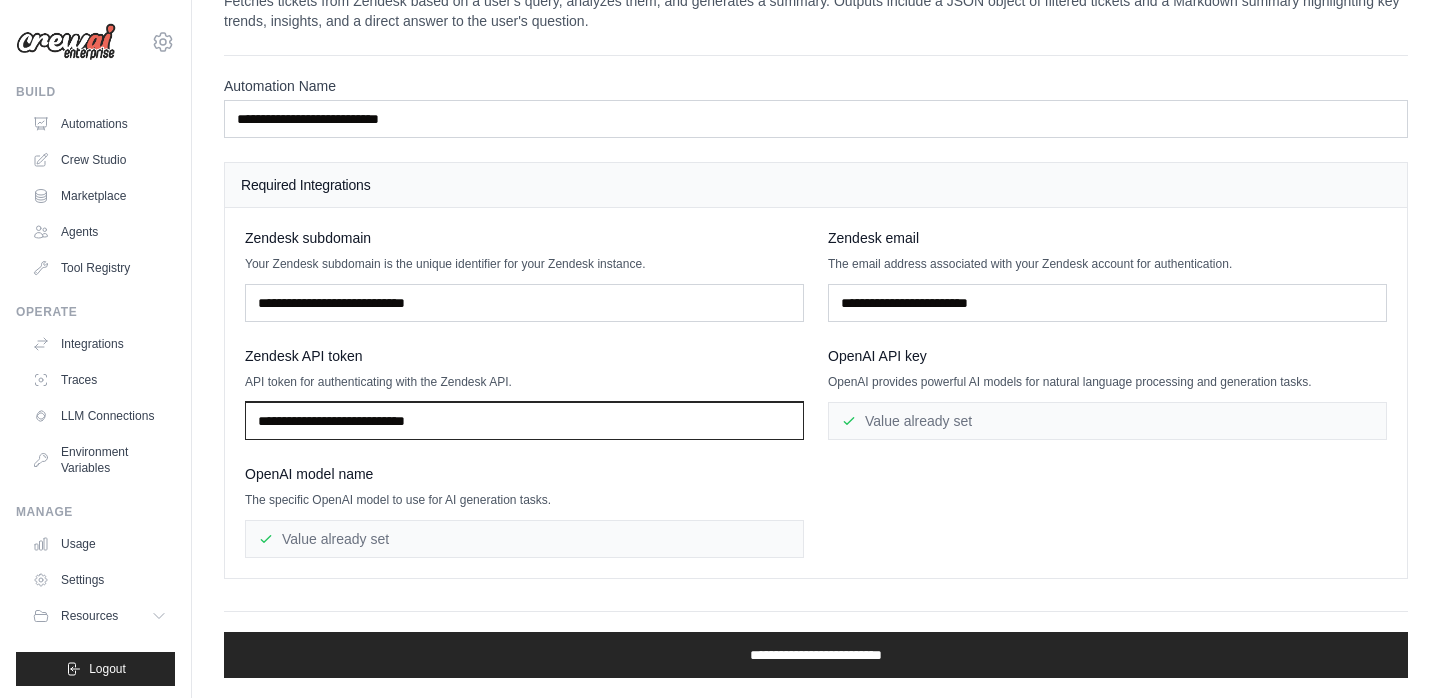 click at bounding box center (524, 421) 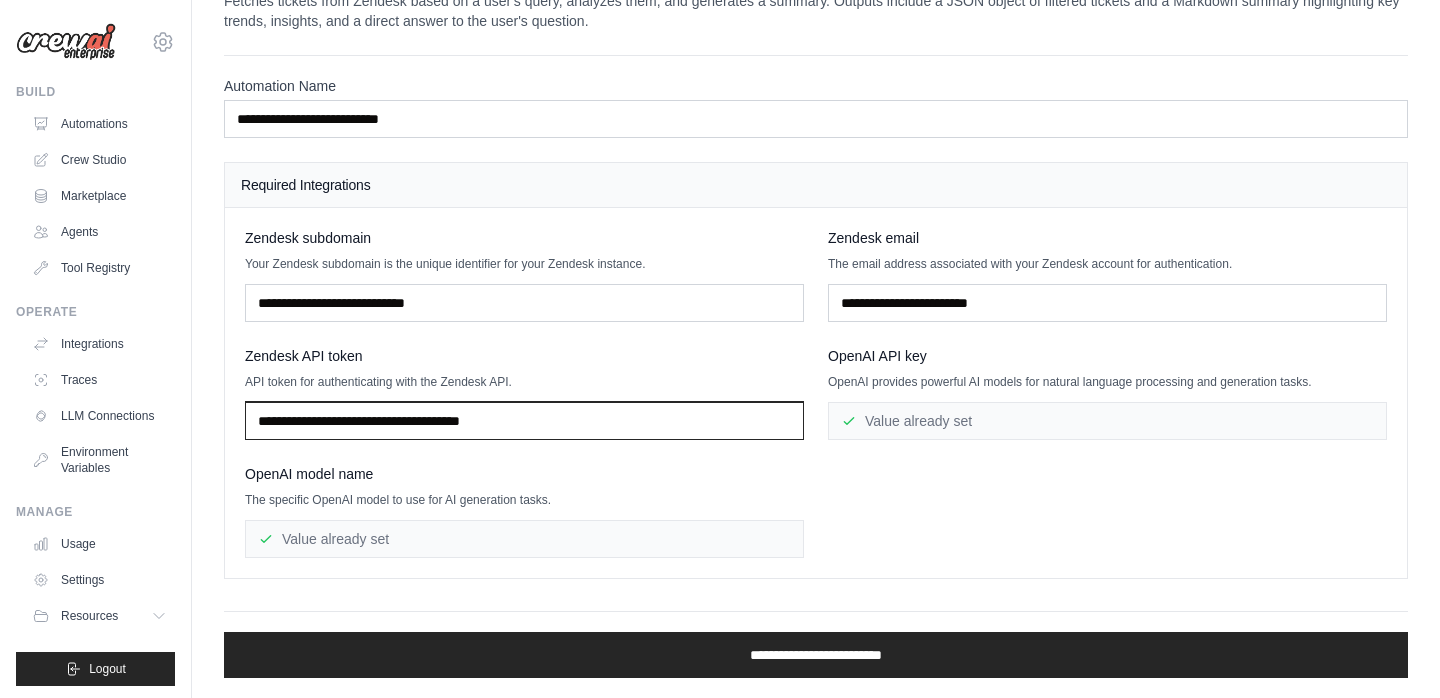 scroll, scrollTop: 0, scrollLeft: 0, axis: both 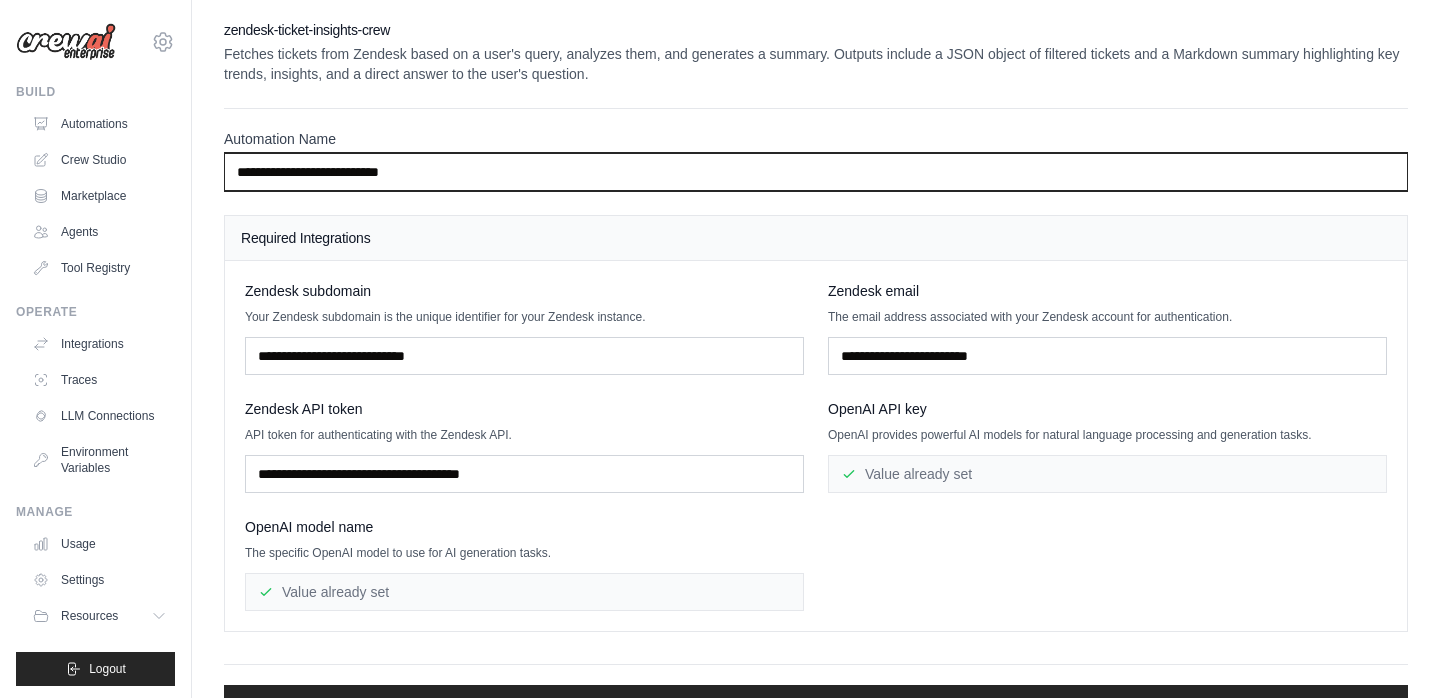 click on "**********" at bounding box center [816, 172] 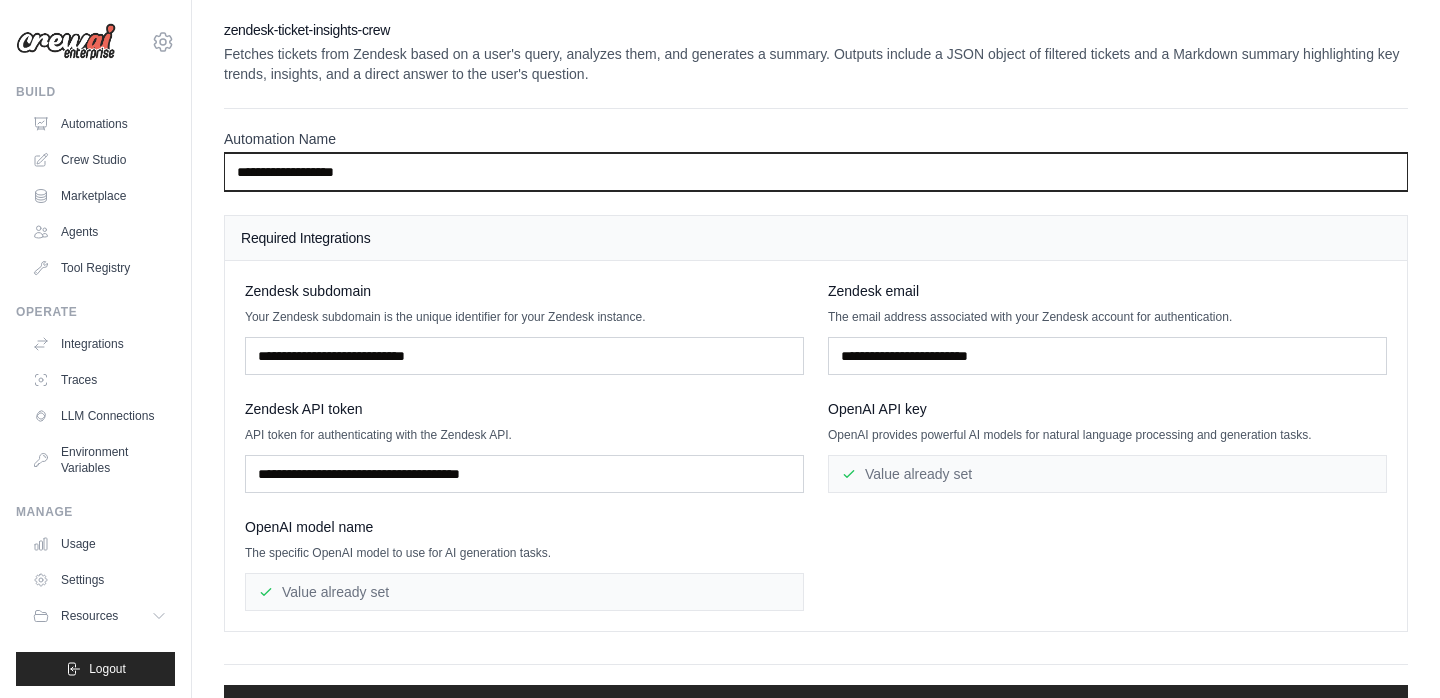 type on "**********" 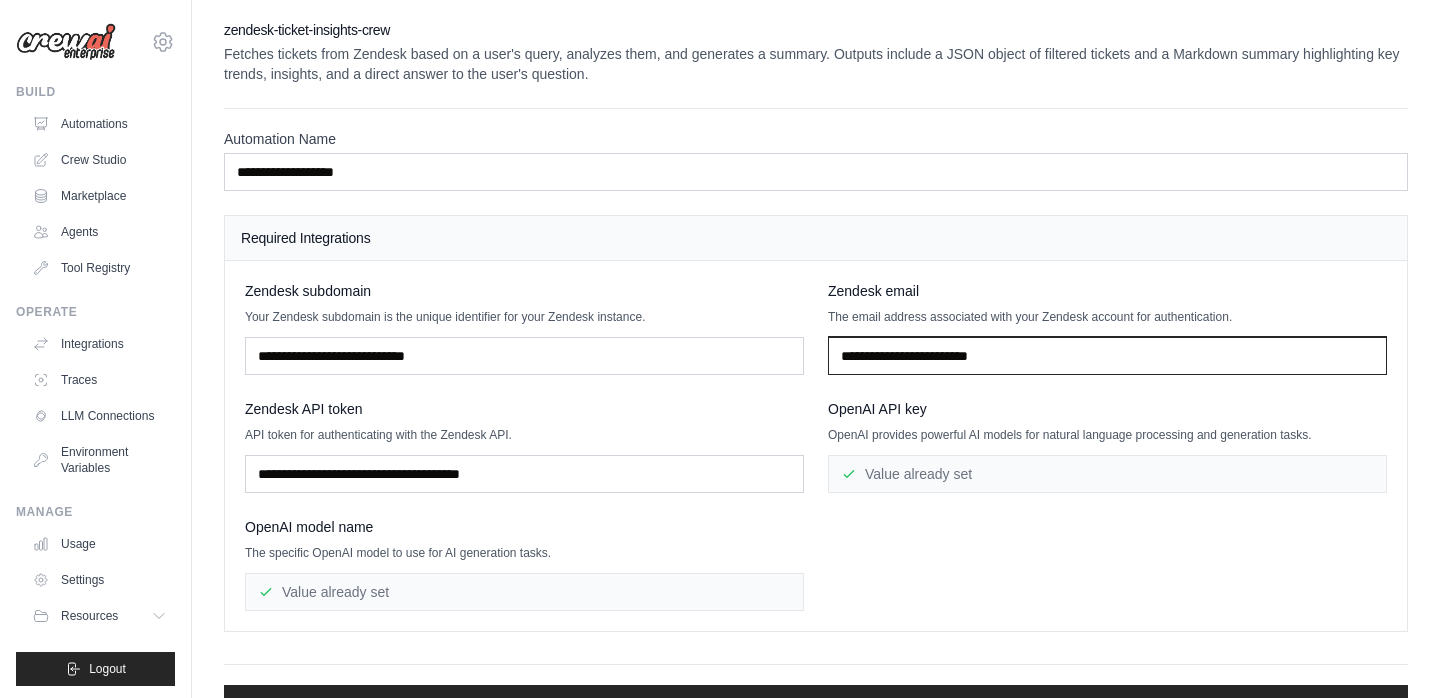 click at bounding box center (1107, 356) 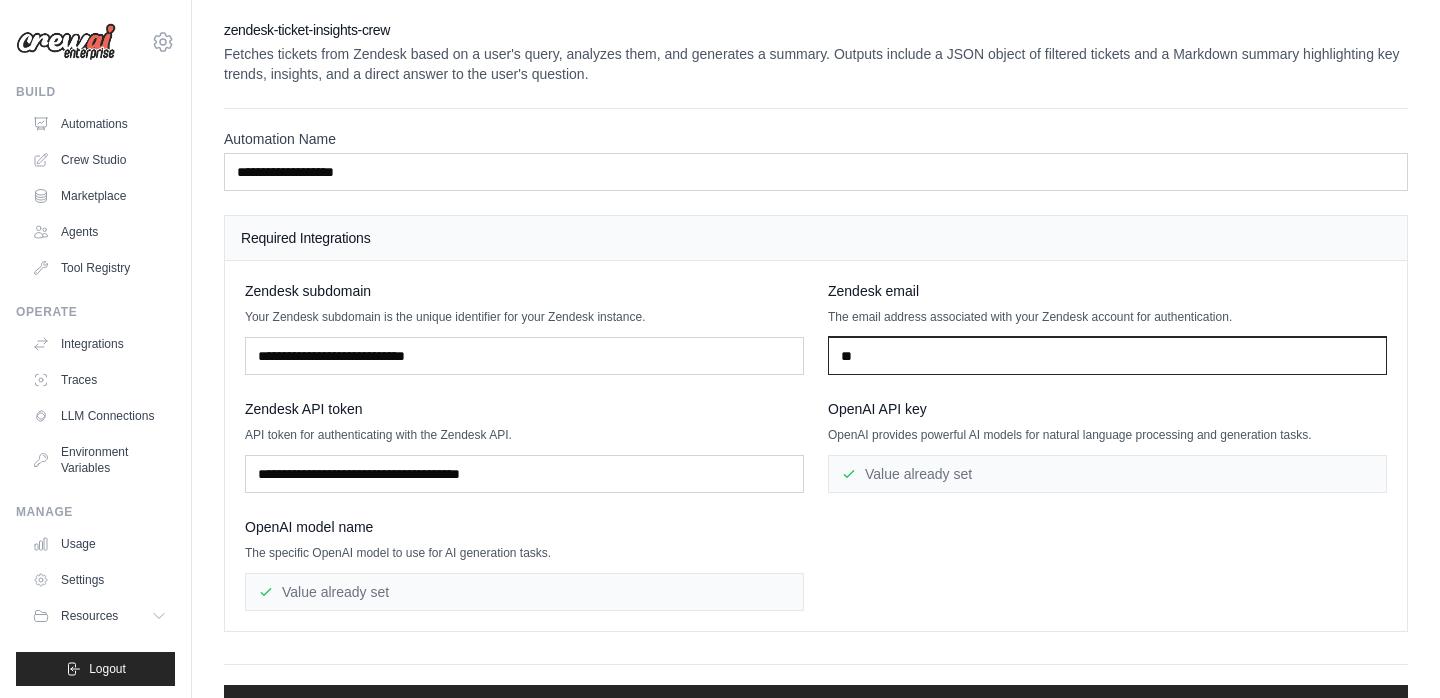 type on "**********" 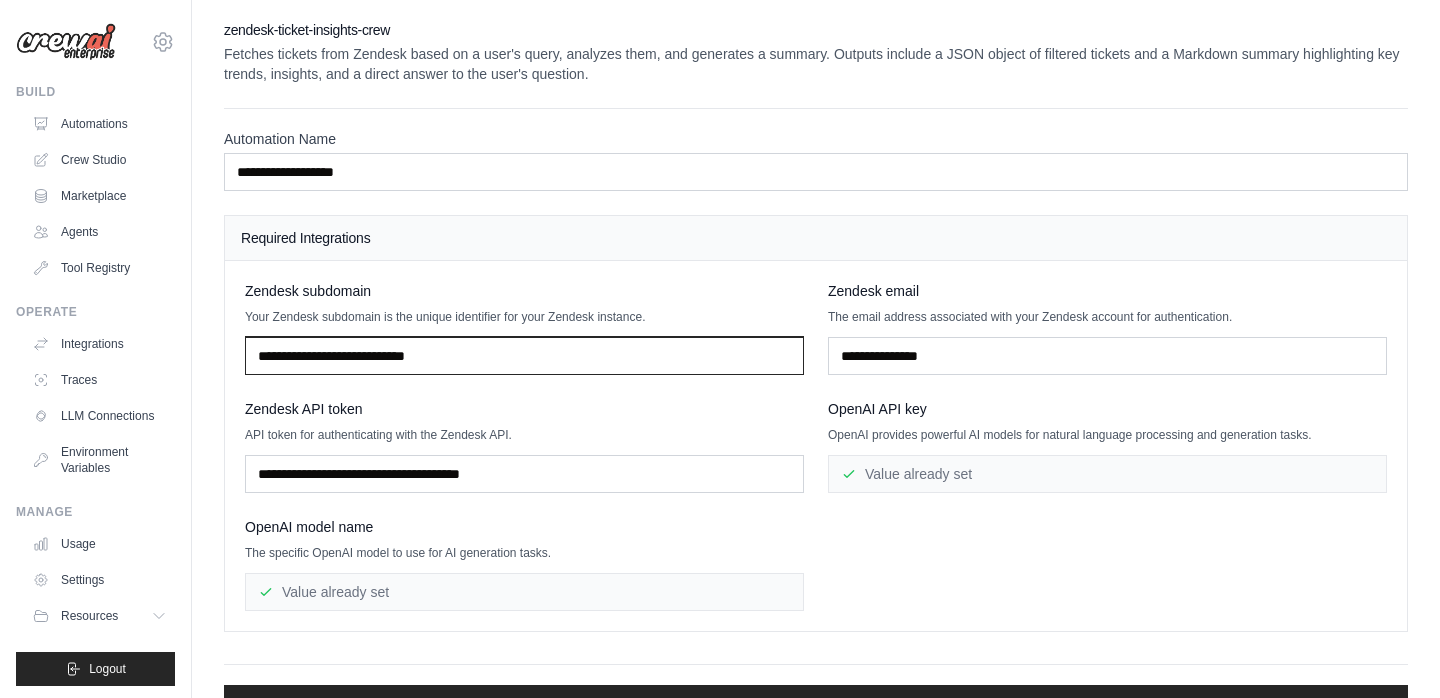 click at bounding box center (524, 356) 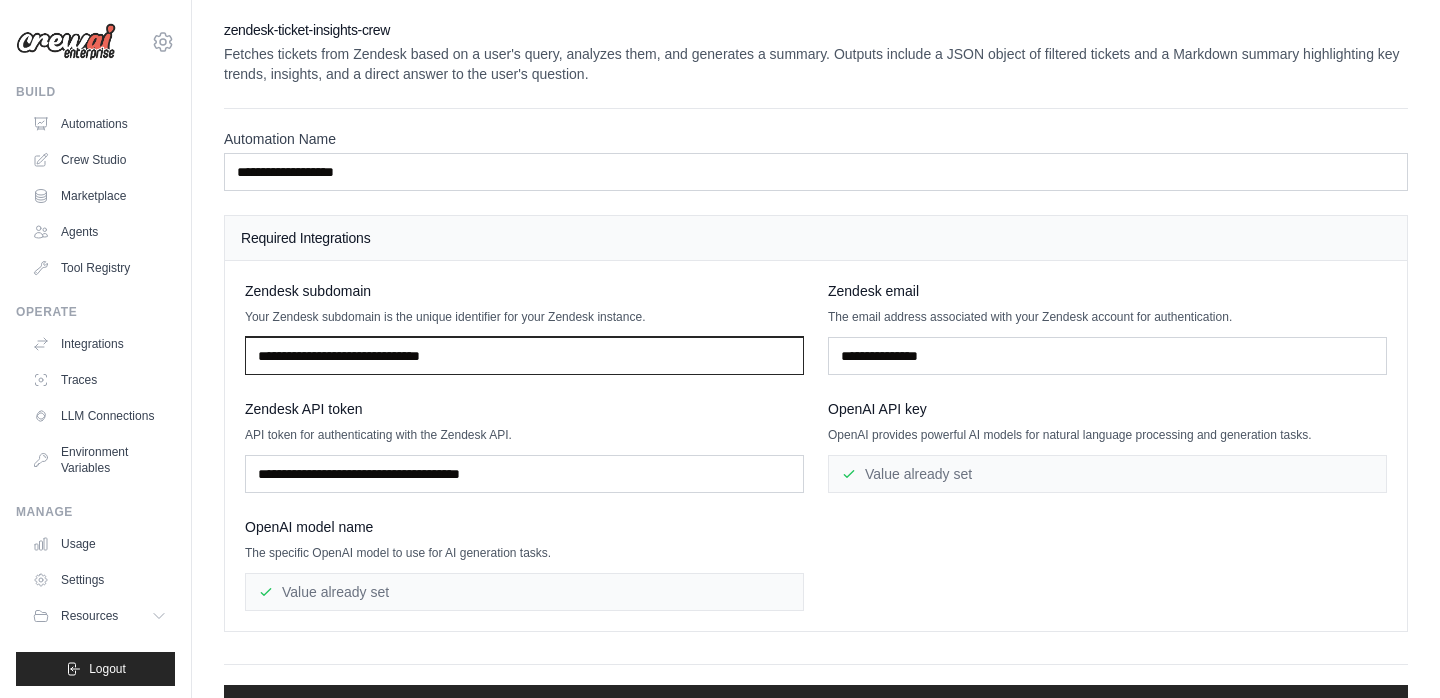scroll, scrollTop: 53, scrollLeft: 0, axis: vertical 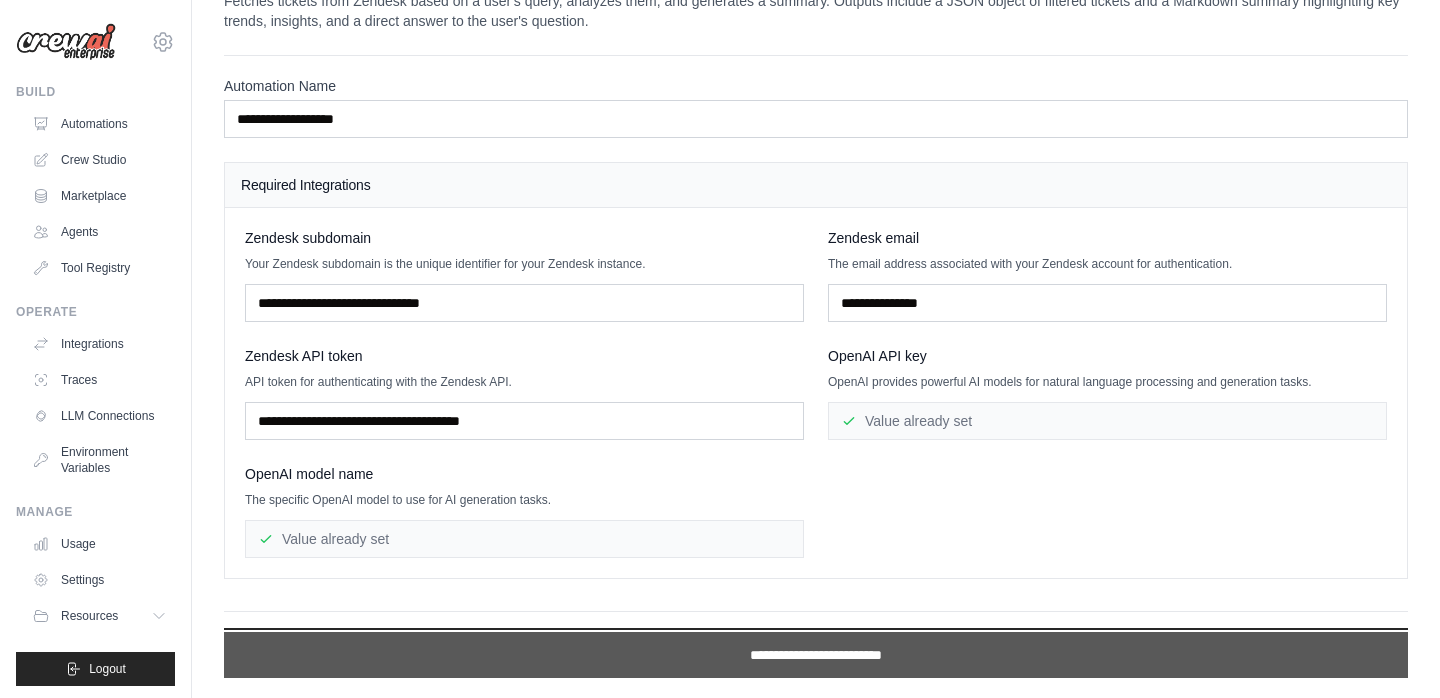 click on "**********" at bounding box center (816, 655) 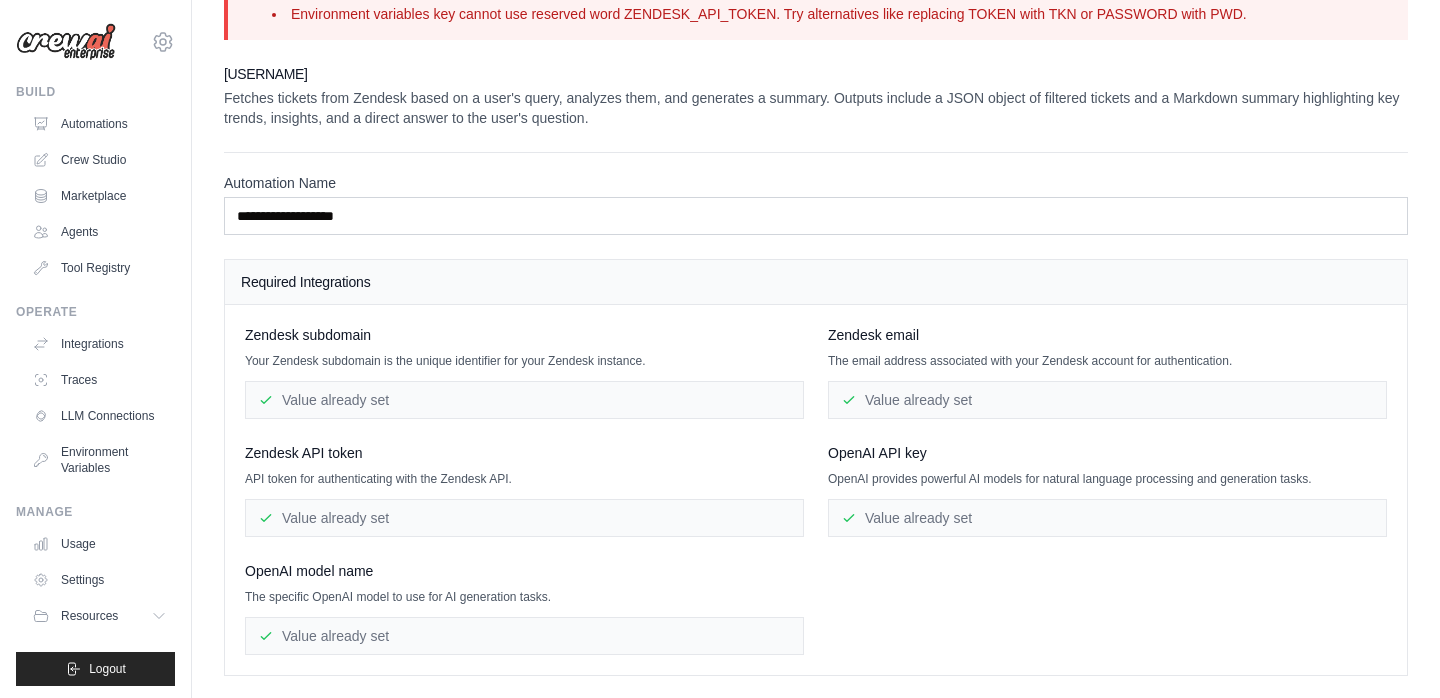 scroll, scrollTop: 0, scrollLeft: 0, axis: both 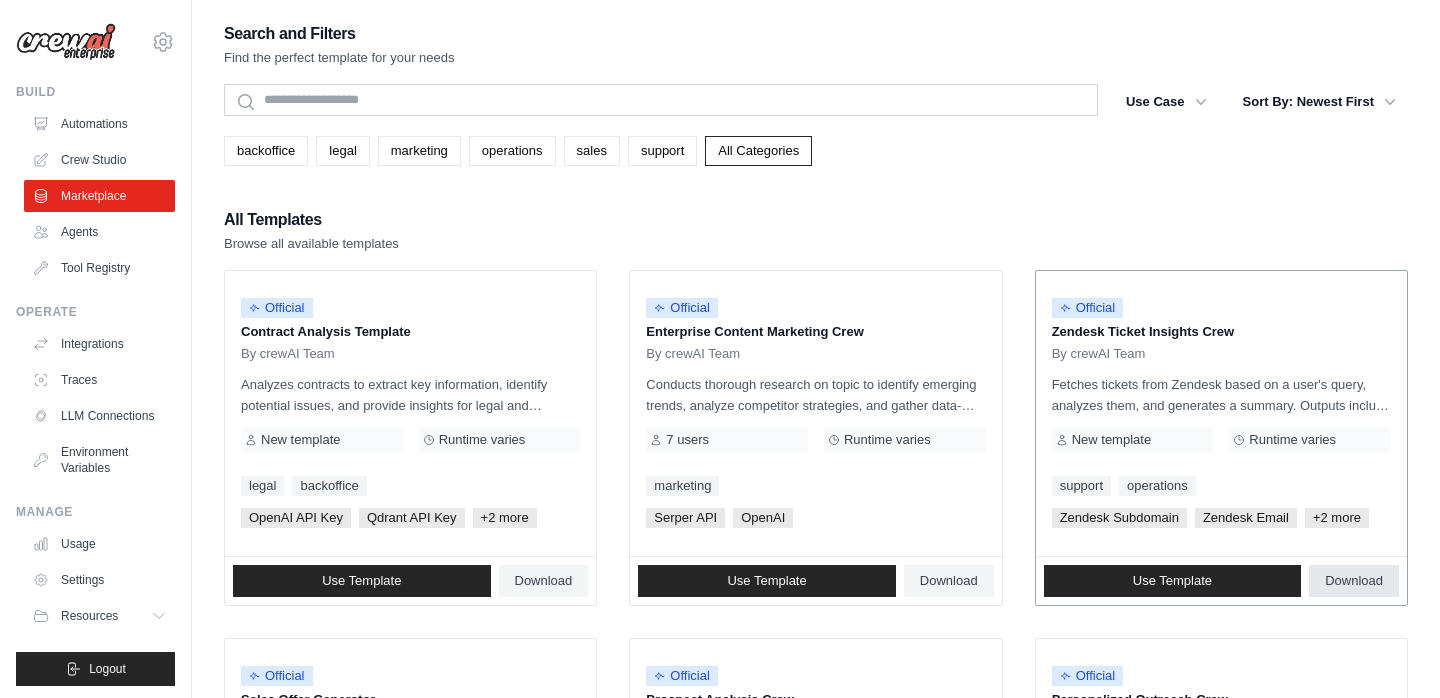 click on "Download" at bounding box center (1354, 581) 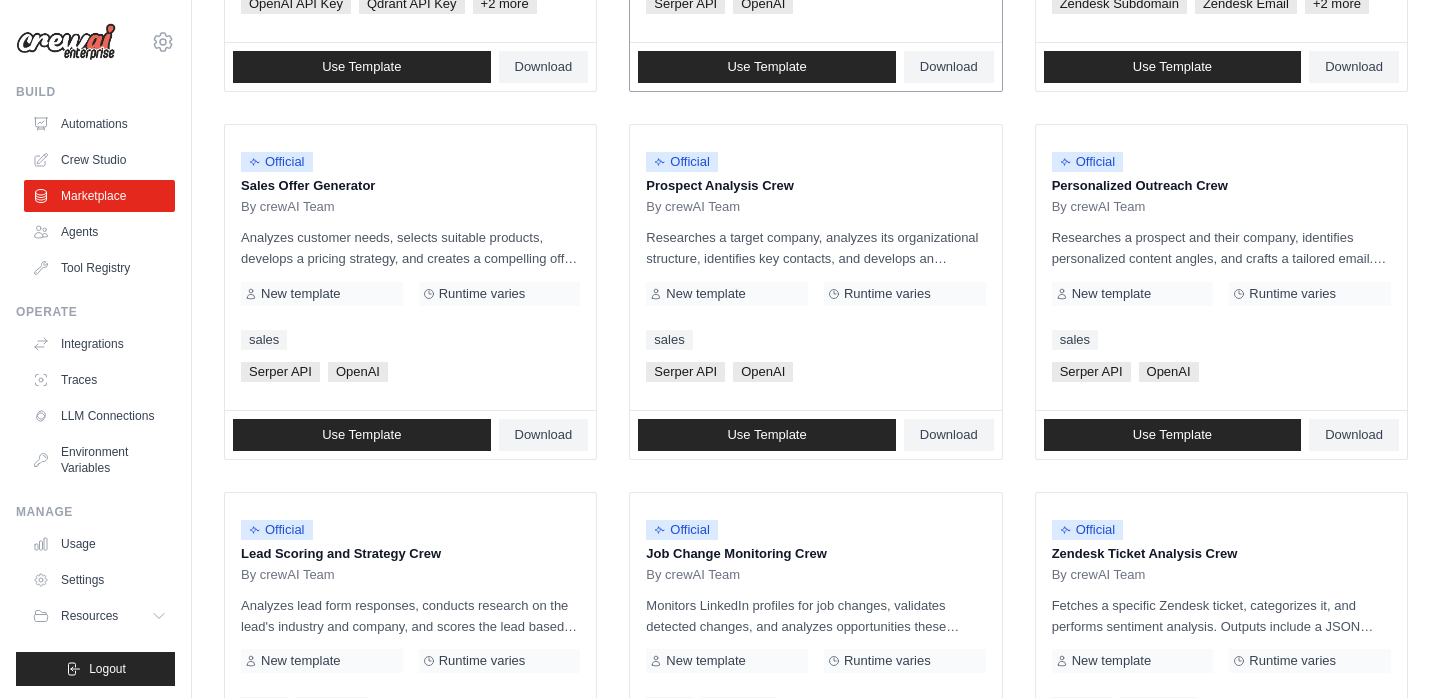 scroll, scrollTop: 515, scrollLeft: 0, axis: vertical 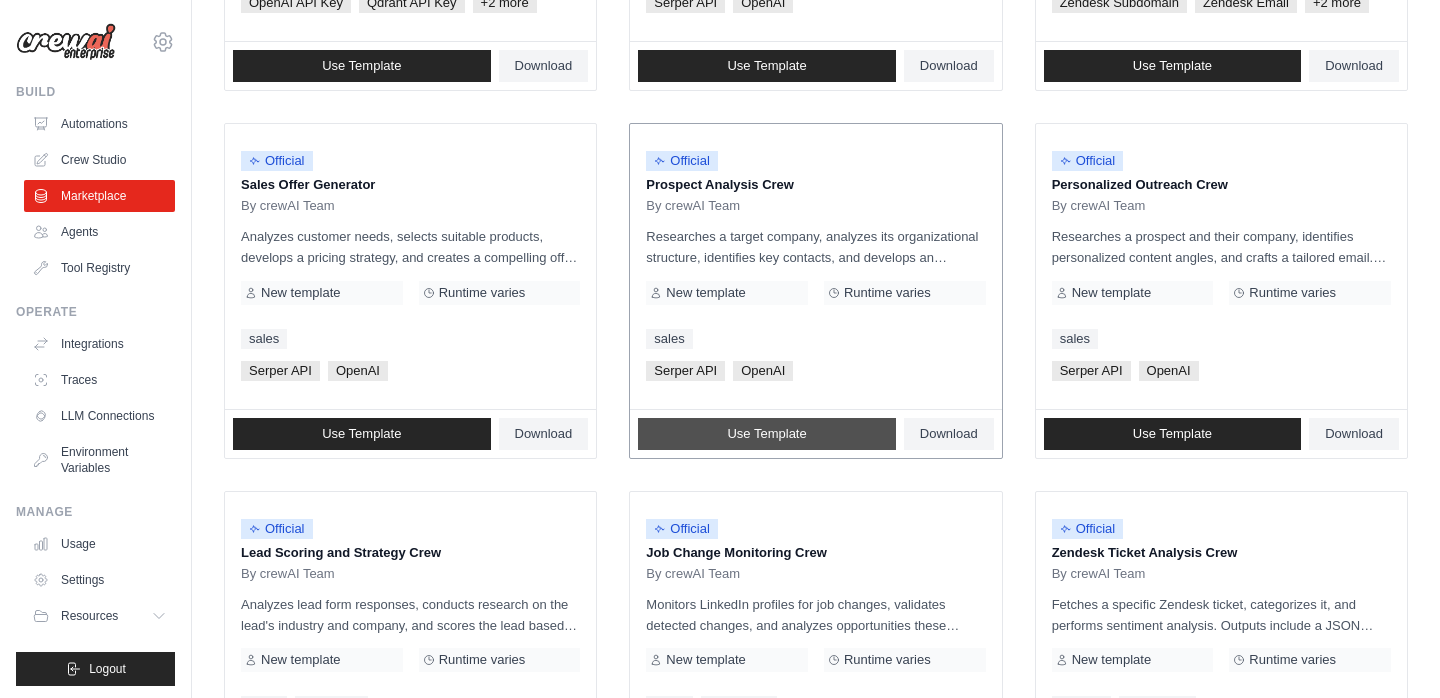 click on "Use Template" at bounding box center [766, 434] 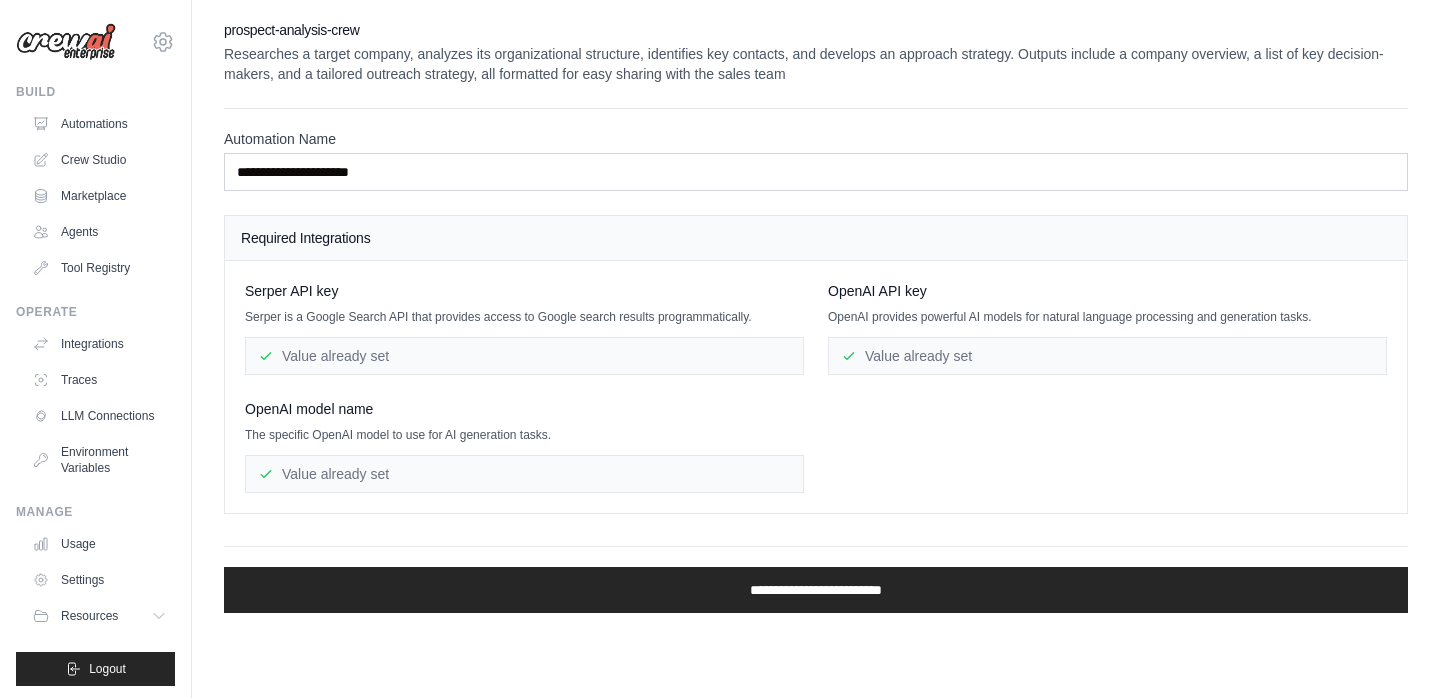 scroll, scrollTop: 0, scrollLeft: 0, axis: both 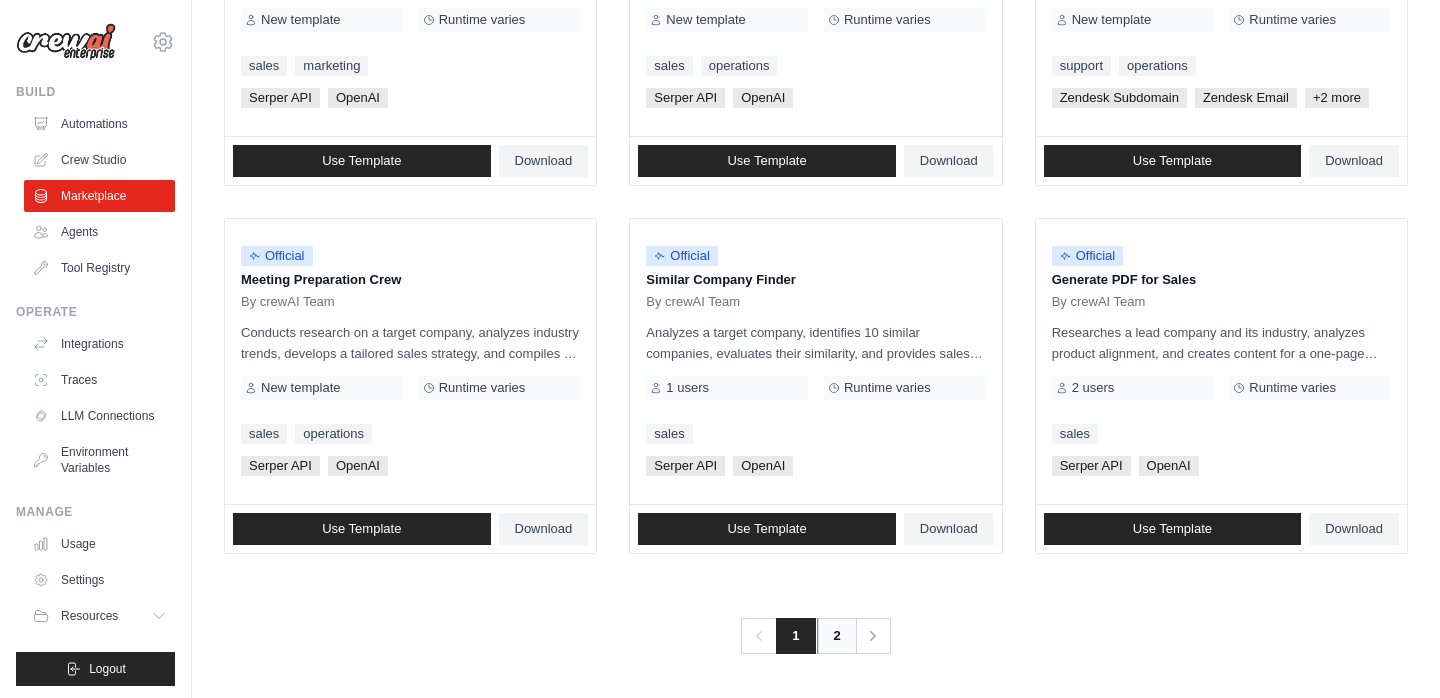 click on "2" at bounding box center [837, 636] 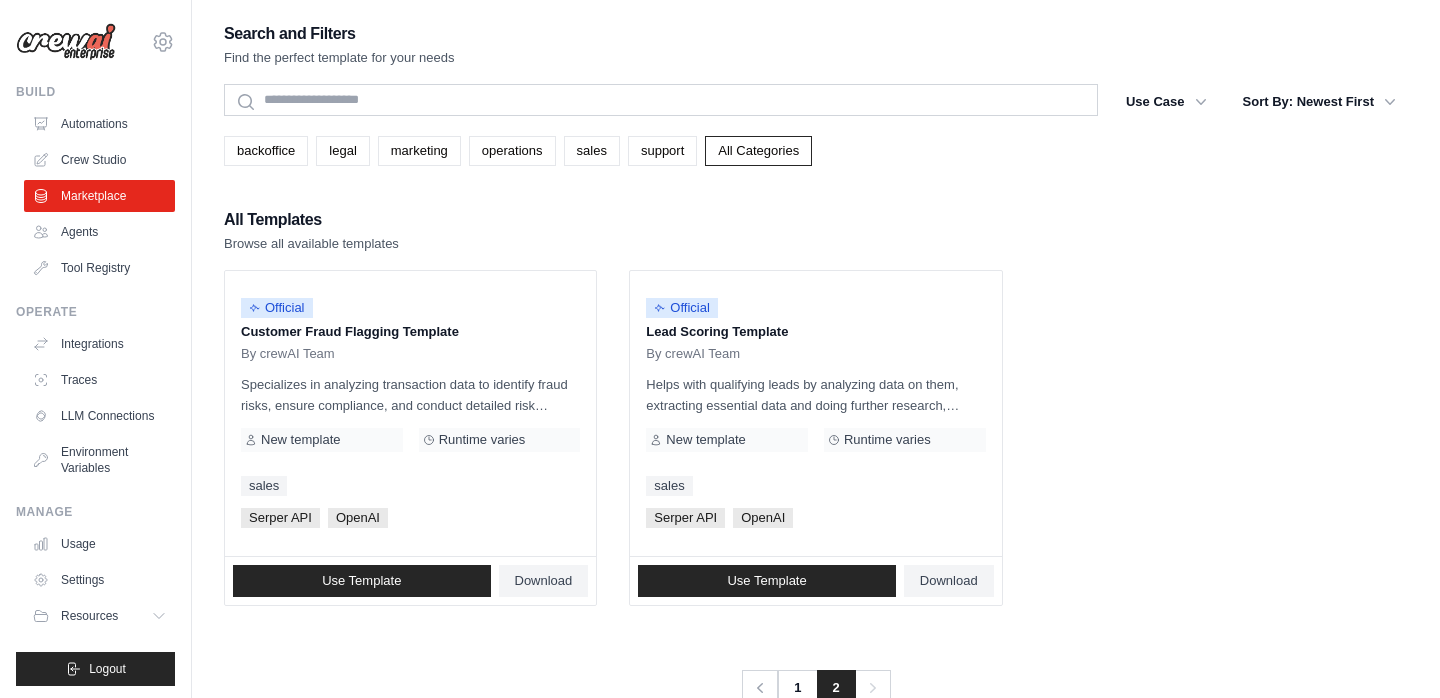 scroll, scrollTop: 40, scrollLeft: 0, axis: vertical 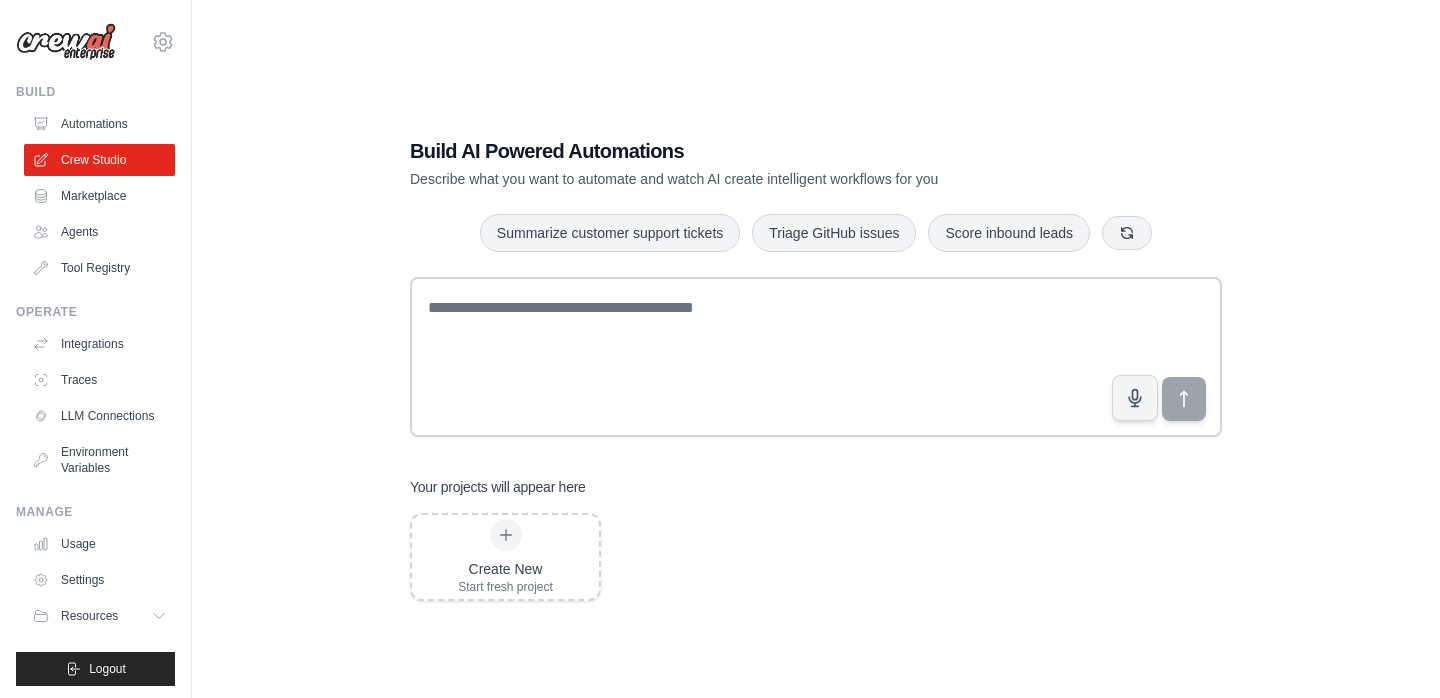 click on "Marketplace" at bounding box center (99, 196) 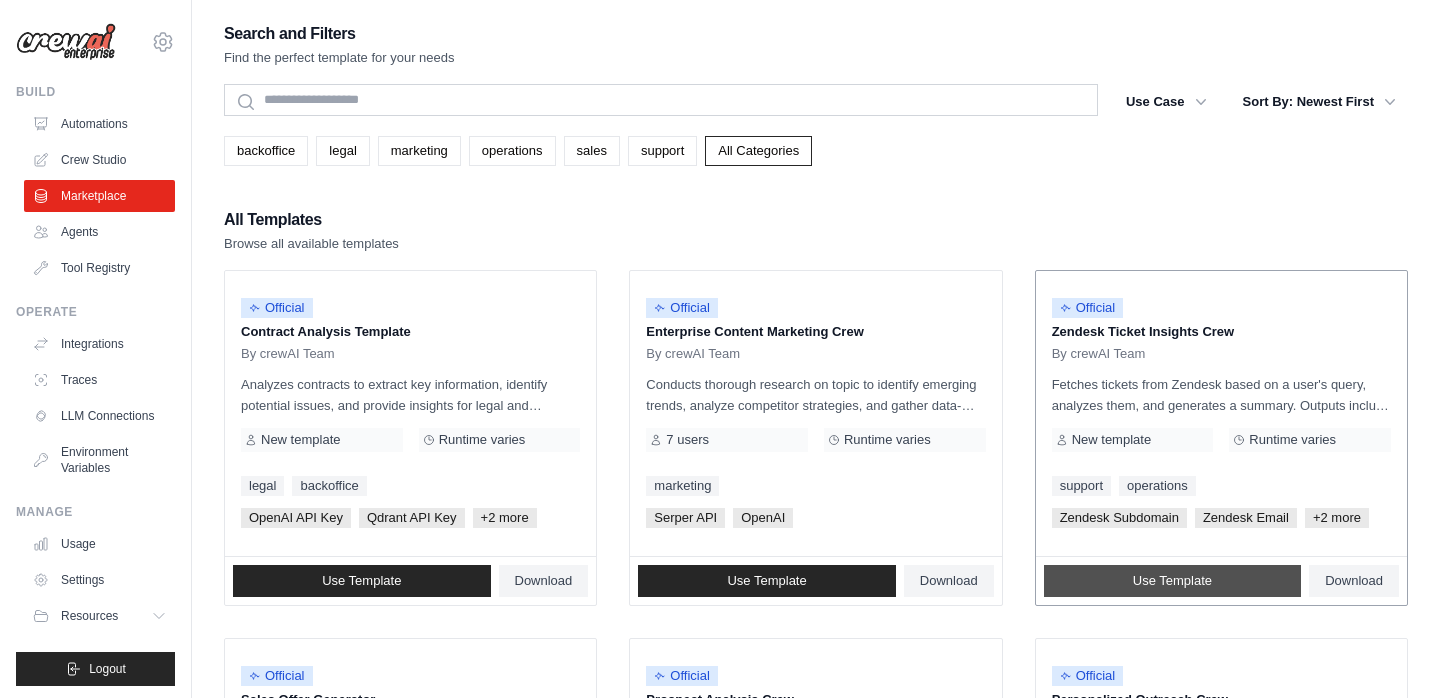 click on "Use Template" at bounding box center (1173, 581) 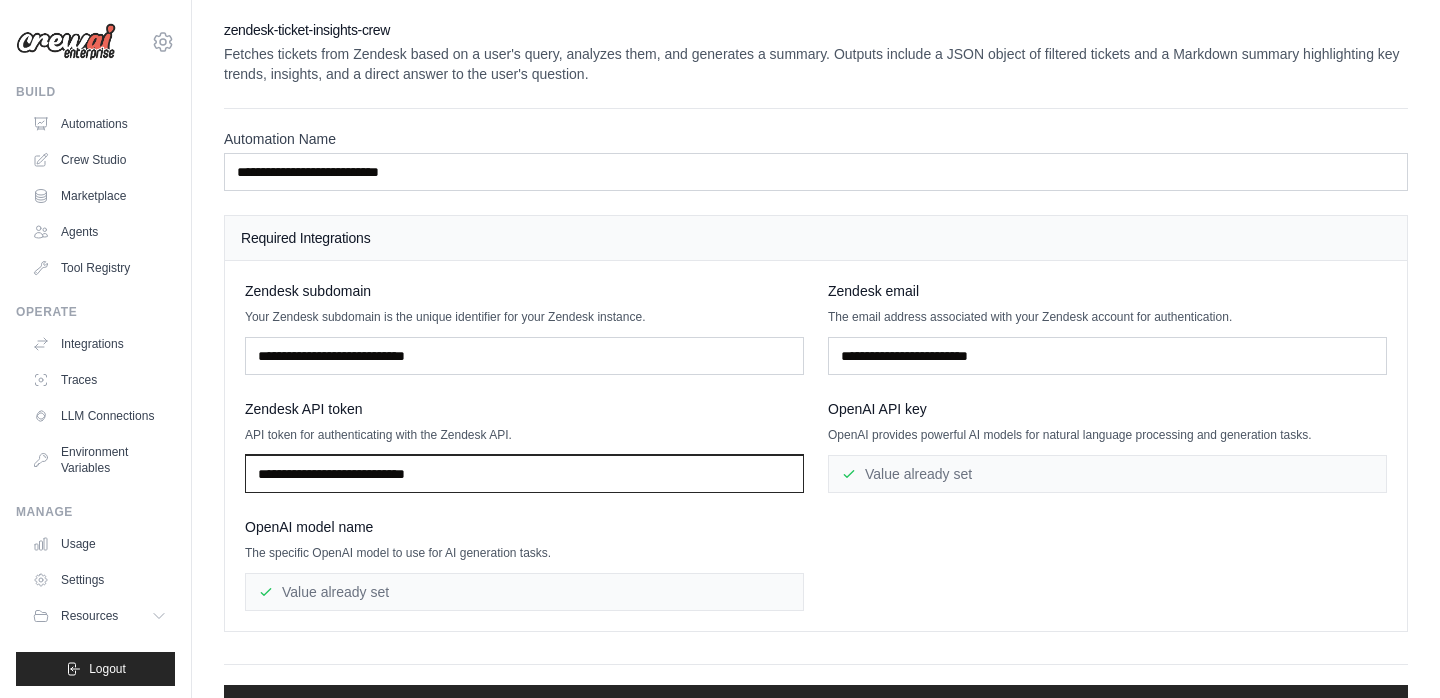 click at bounding box center [524, 474] 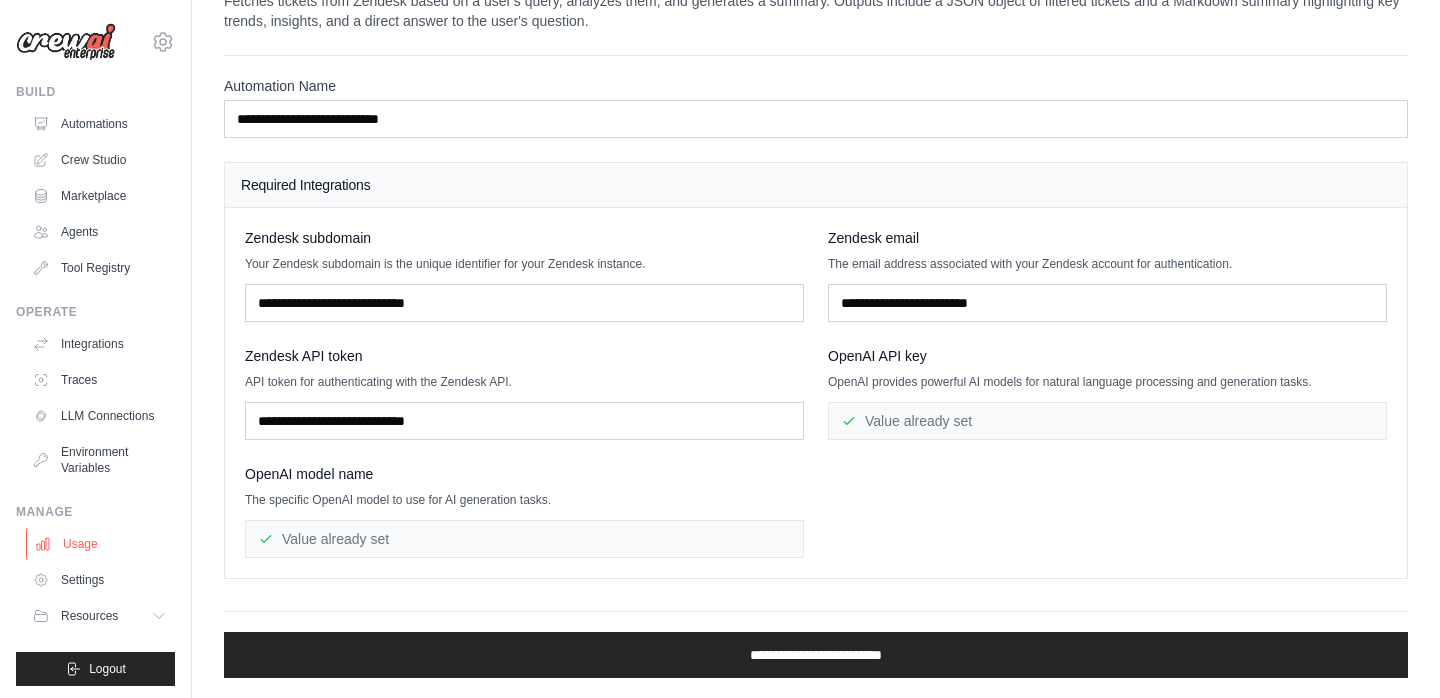 click on "Usage" at bounding box center [101, 544] 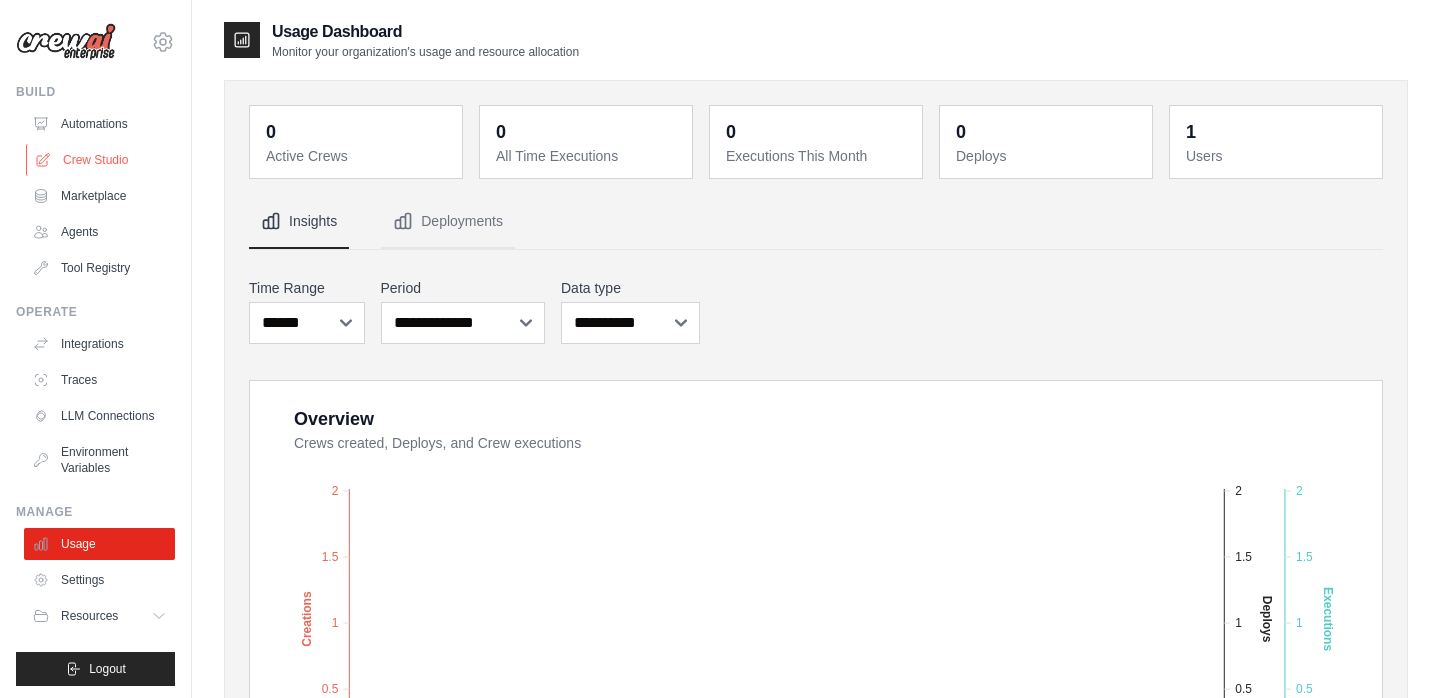 click on "Crew Studio" at bounding box center (101, 160) 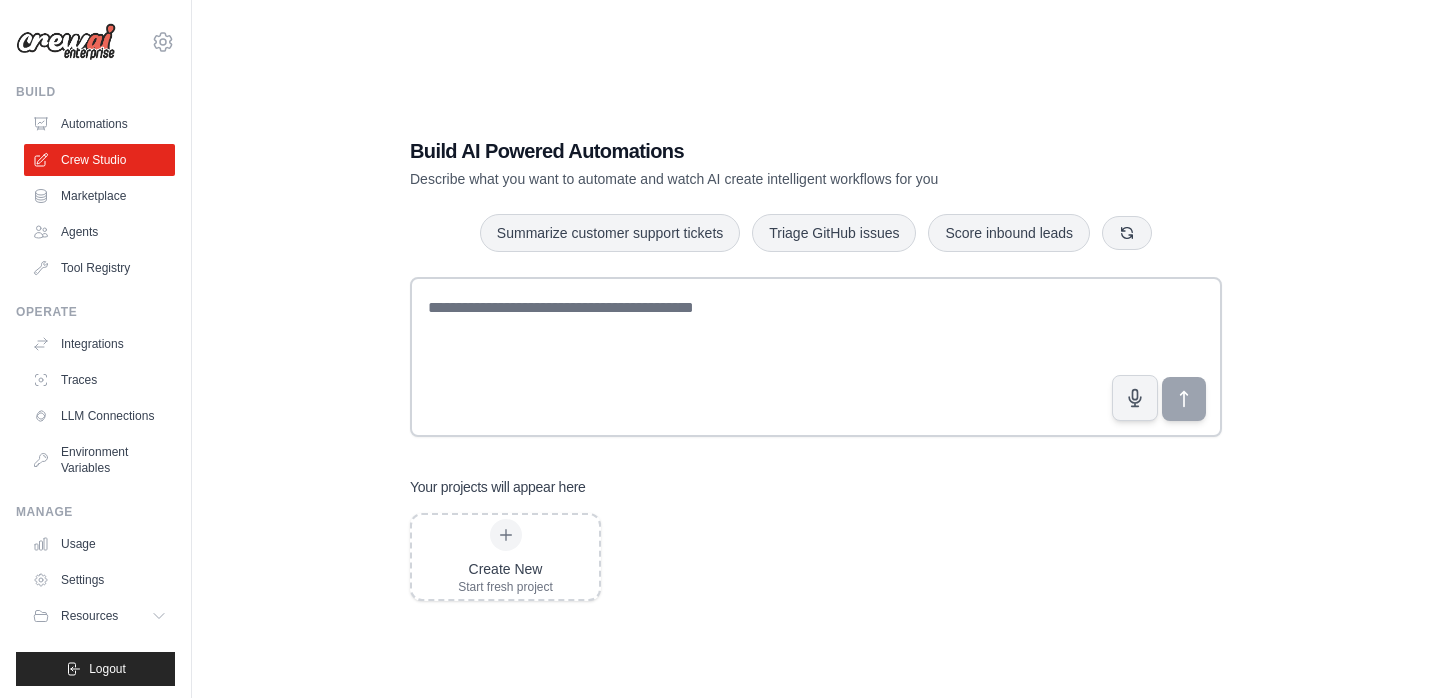 scroll, scrollTop: 0, scrollLeft: 0, axis: both 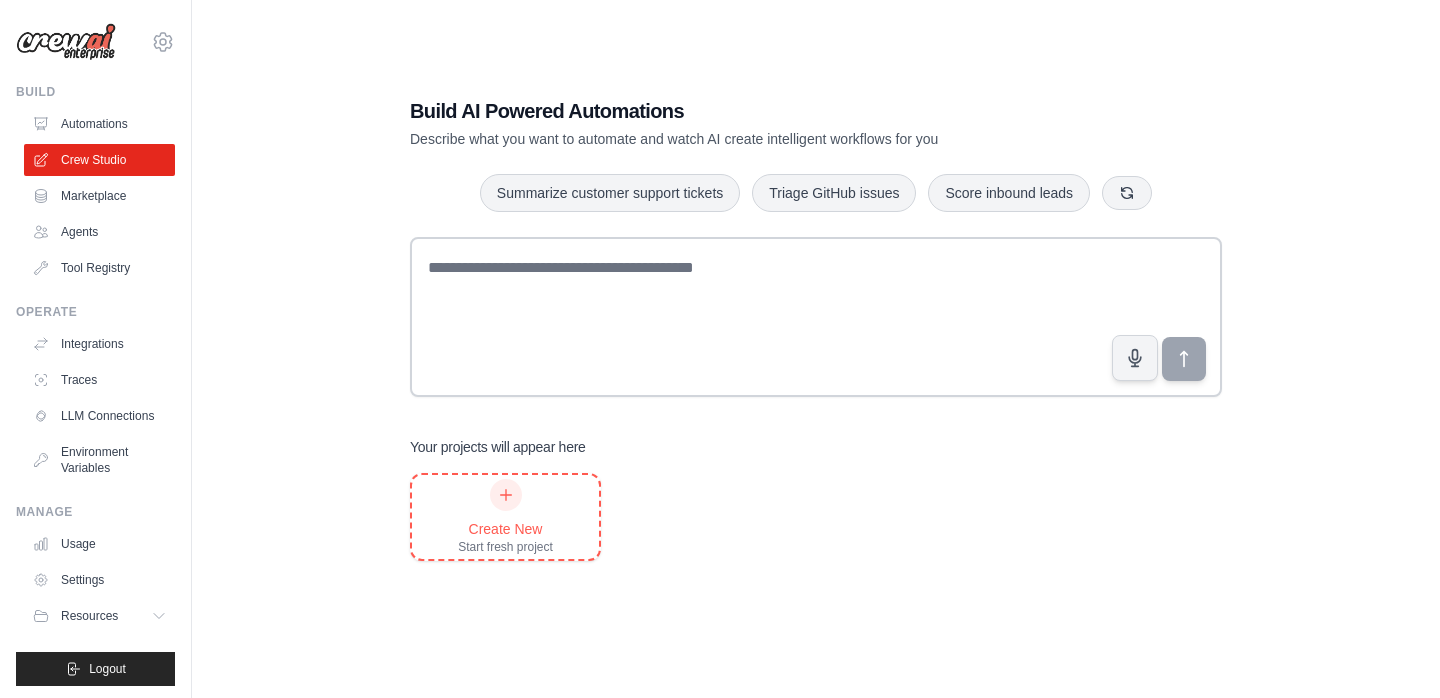 click on "Create New" at bounding box center (505, 529) 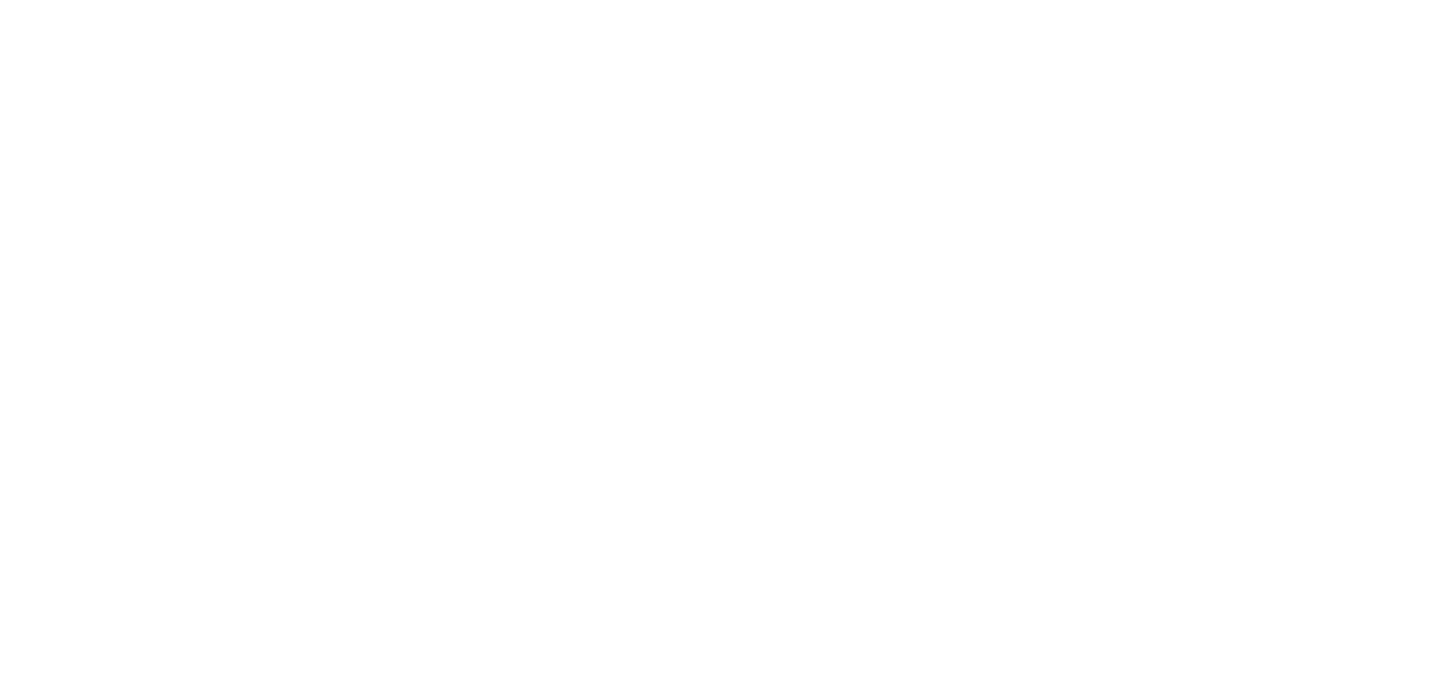 scroll, scrollTop: 0, scrollLeft: 0, axis: both 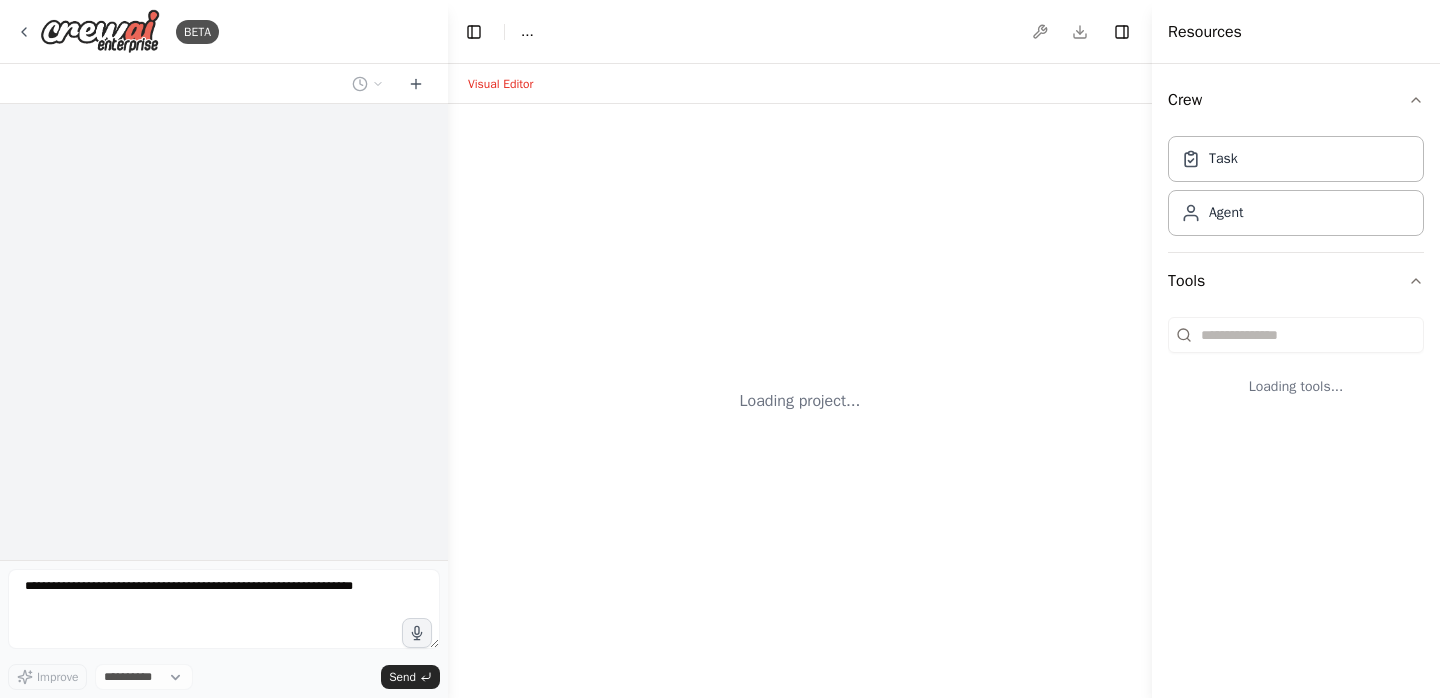 select on "****" 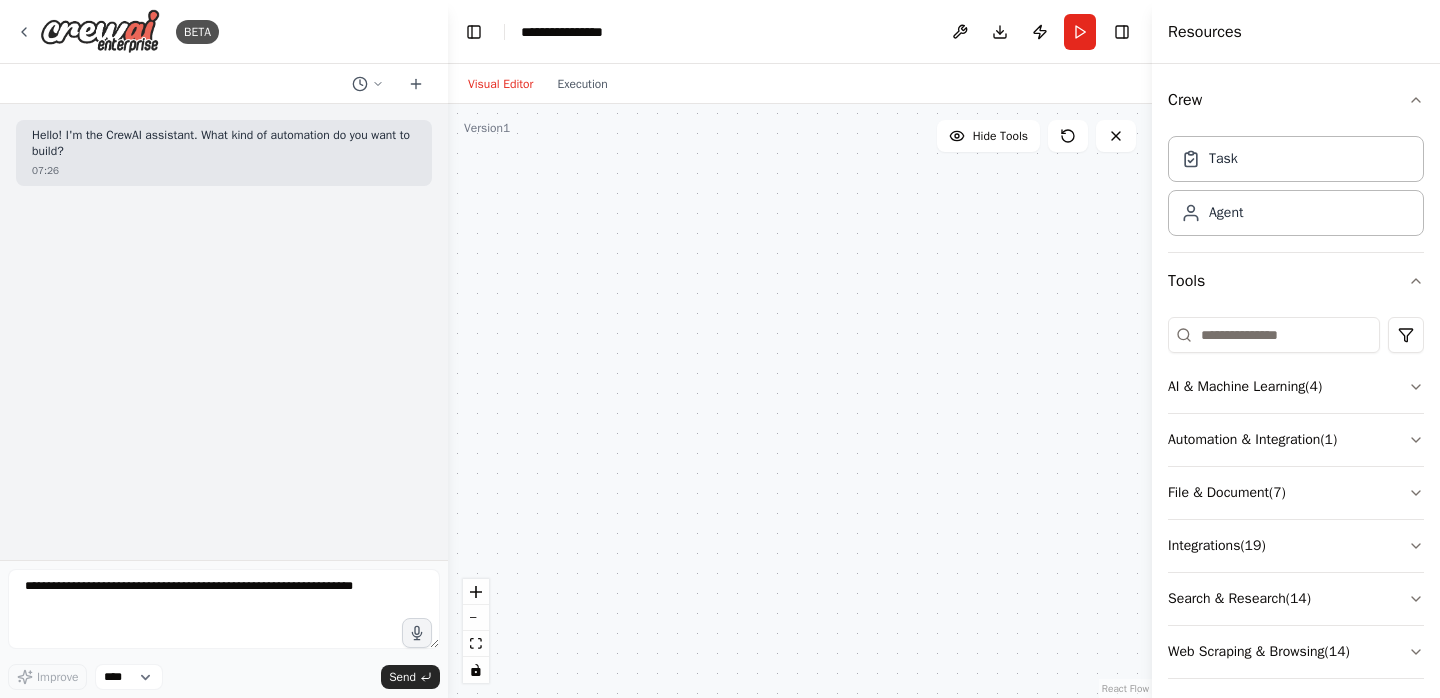 click at bounding box center (0, 698) 